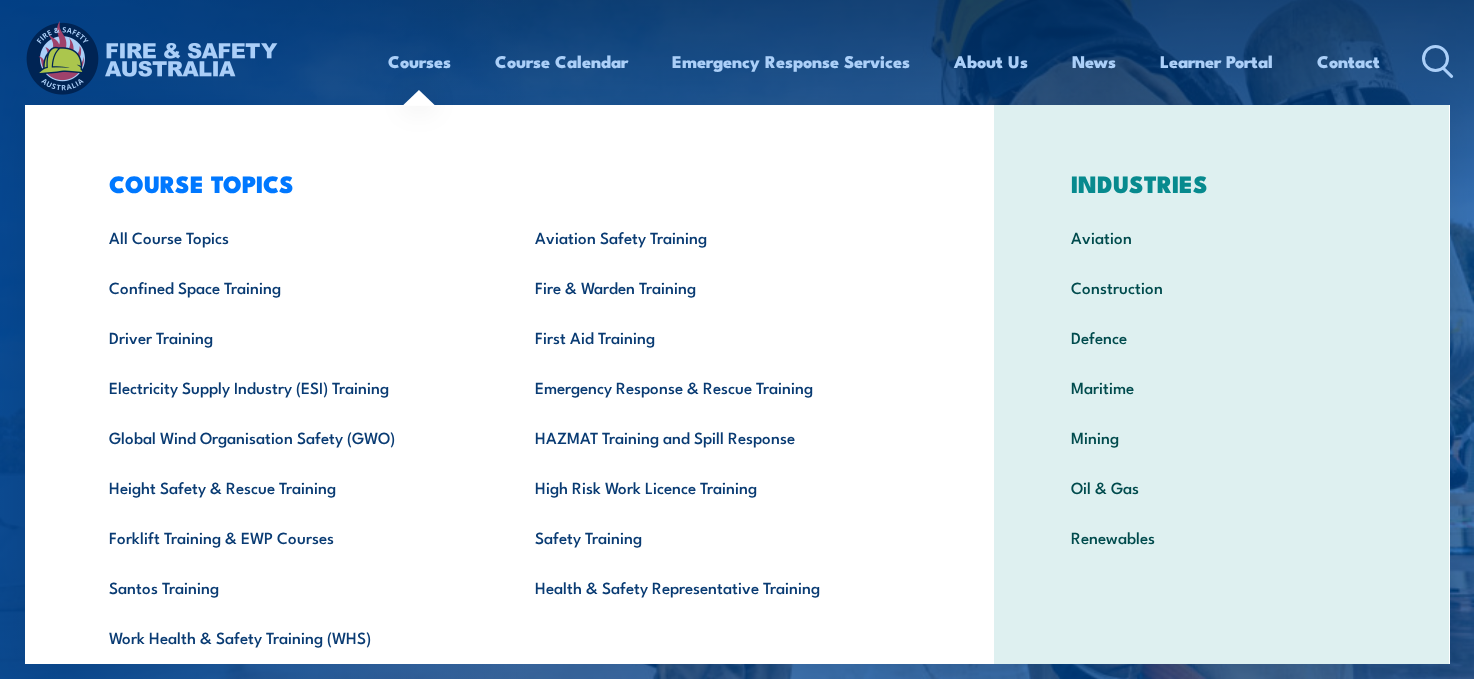 scroll, scrollTop: 0, scrollLeft: 0, axis: both 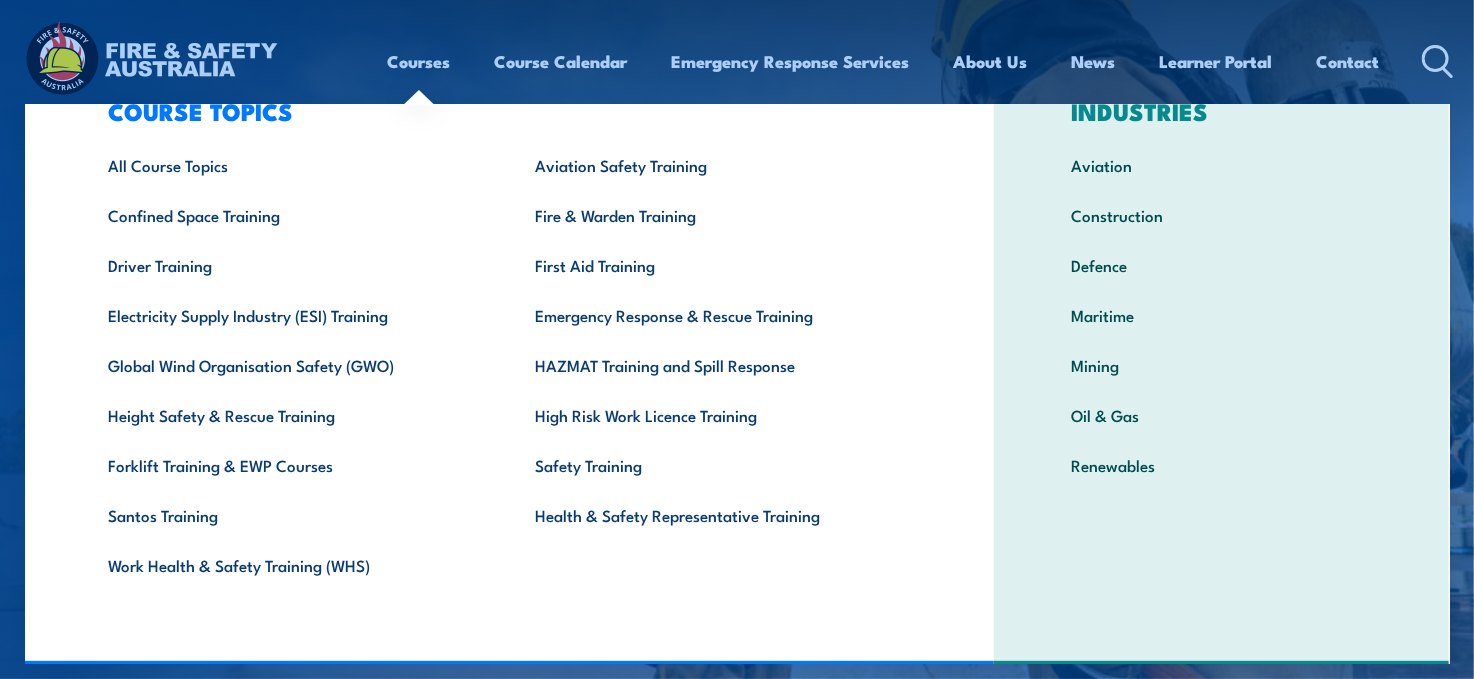 click on "Health & Safety Representative Training" at bounding box center [717, 515] 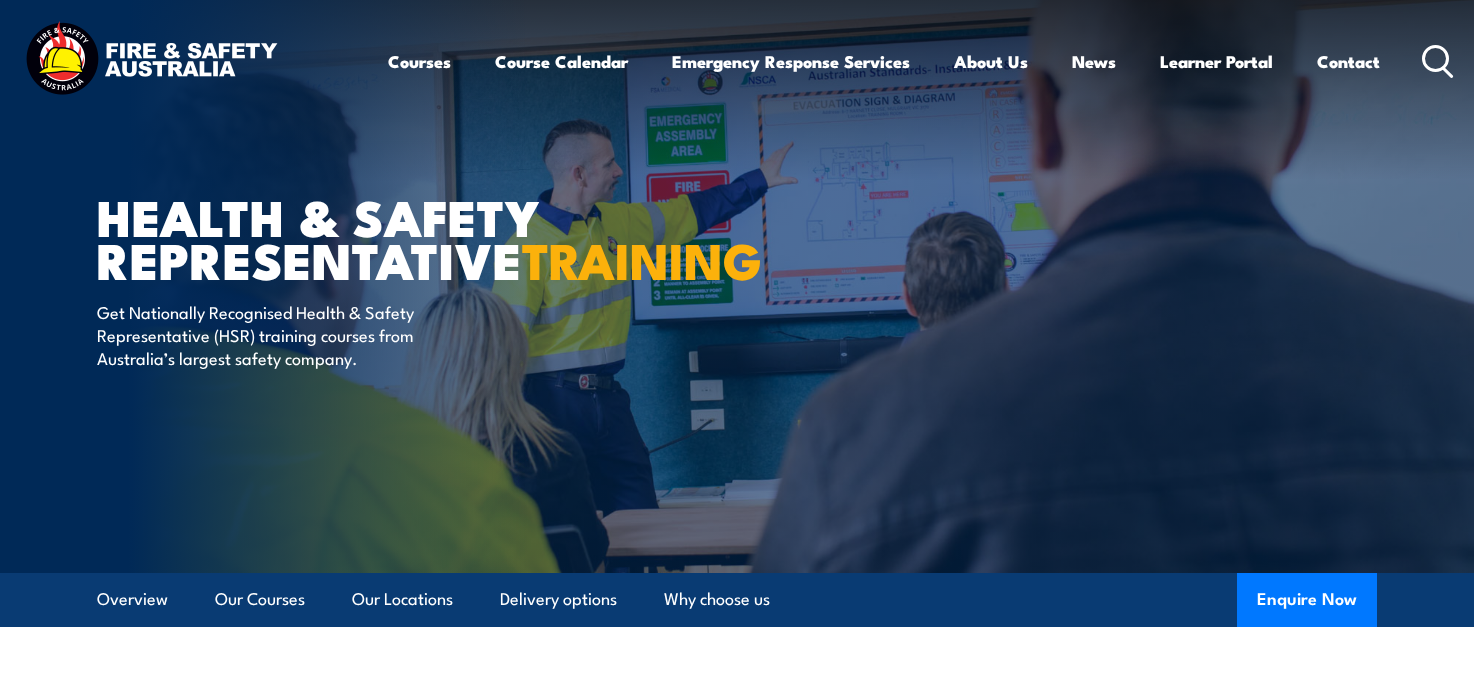 scroll, scrollTop: 0, scrollLeft: 0, axis: both 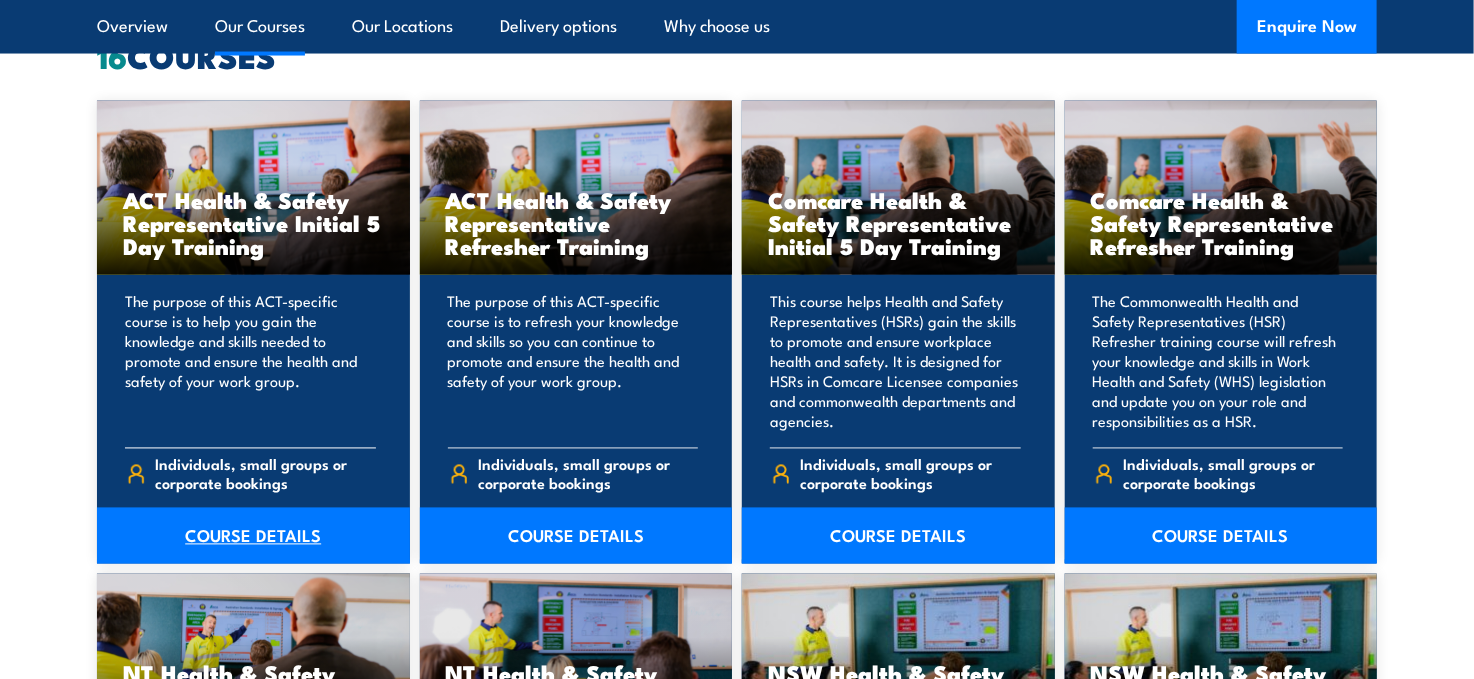 click on "COURSE DETAILS" at bounding box center (253, 536) 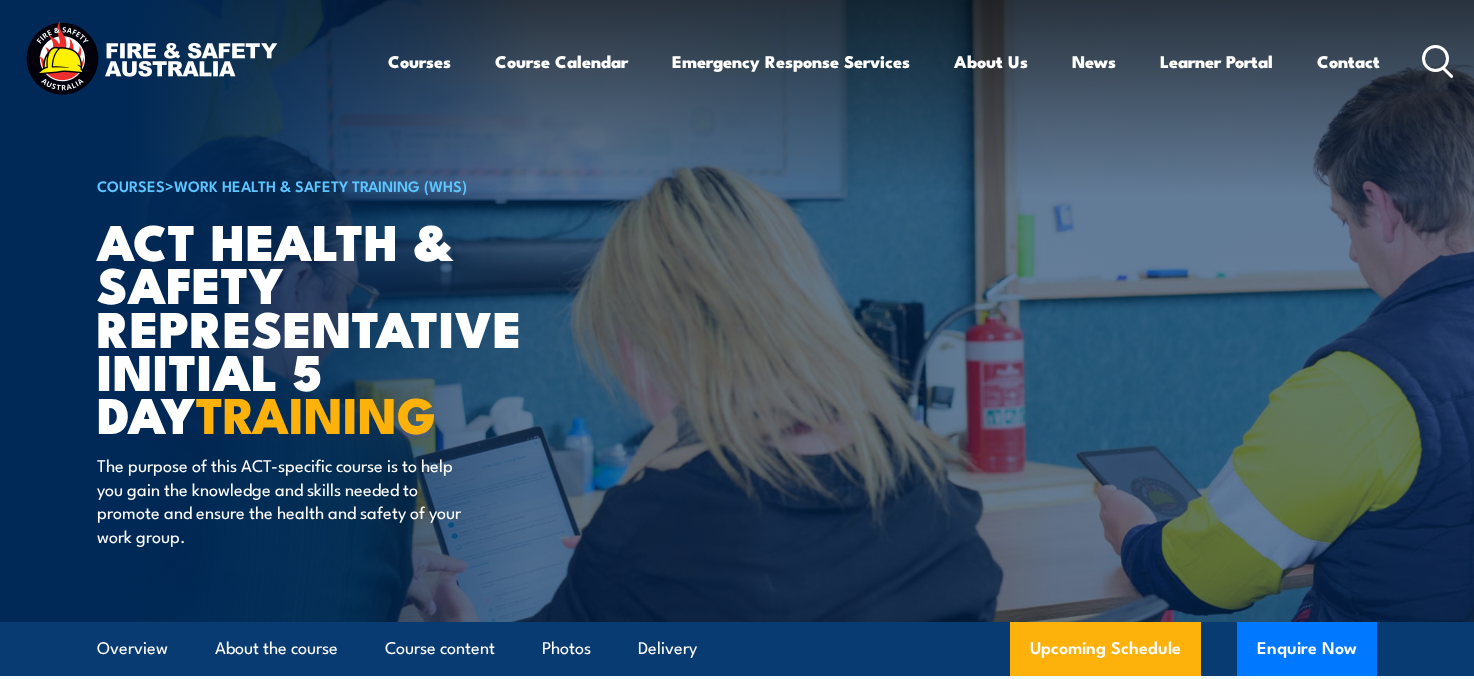 scroll, scrollTop: 177, scrollLeft: 0, axis: vertical 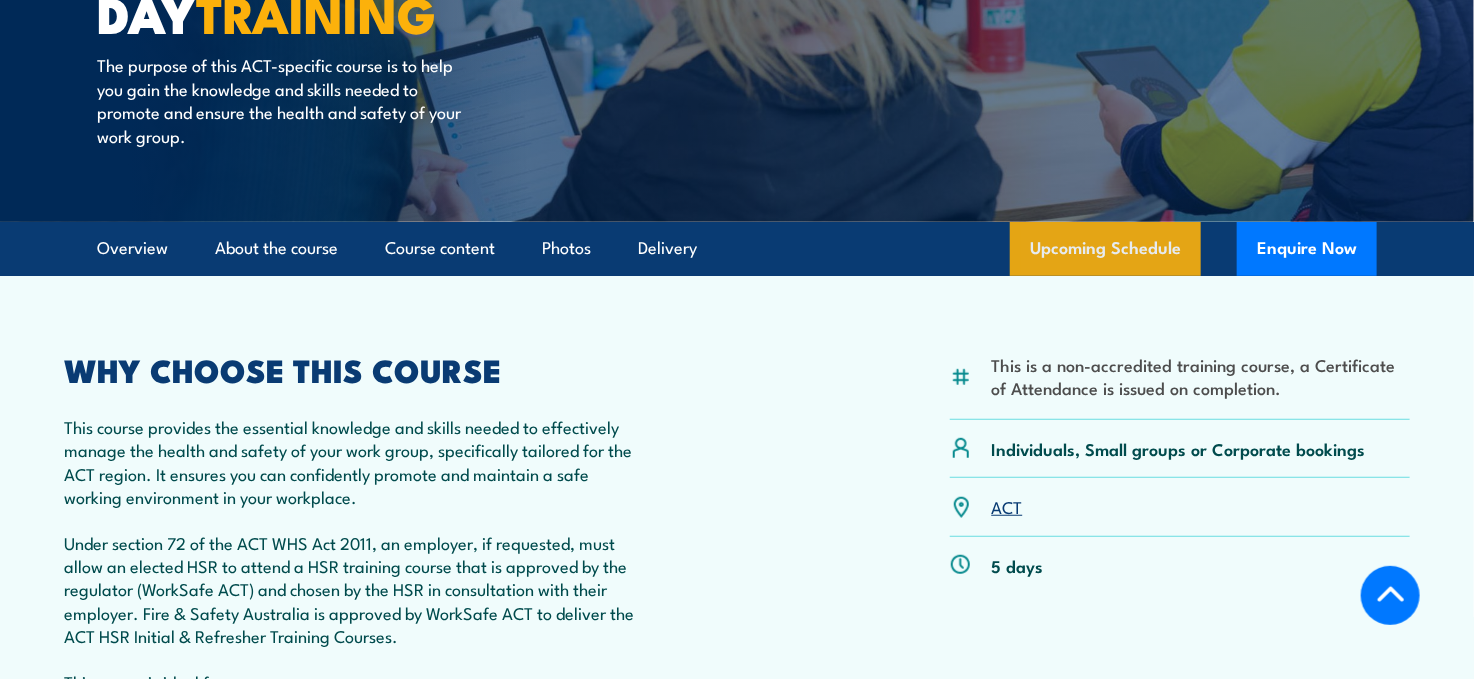click on "Upcoming Schedule" at bounding box center [1105, 249] 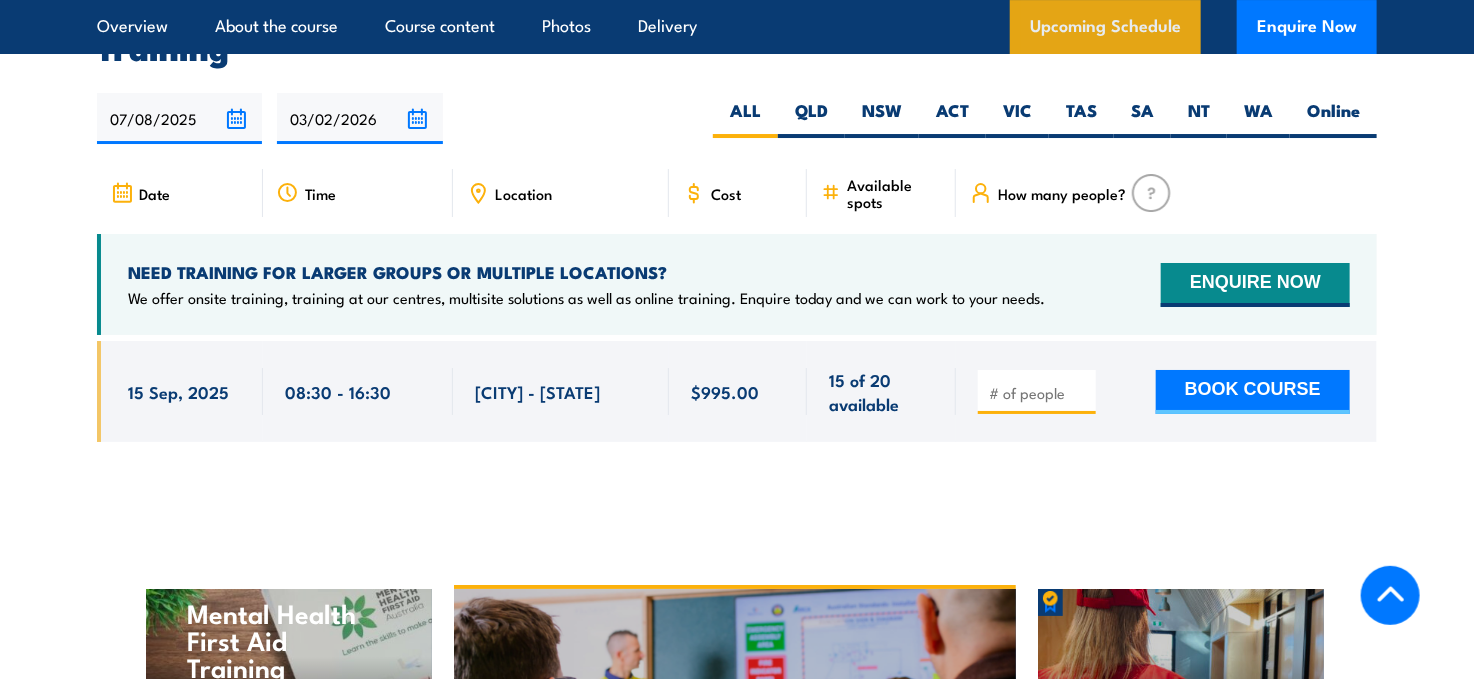 scroll, scrollTop: 3280, scrollLeft: 0, axis: vertical 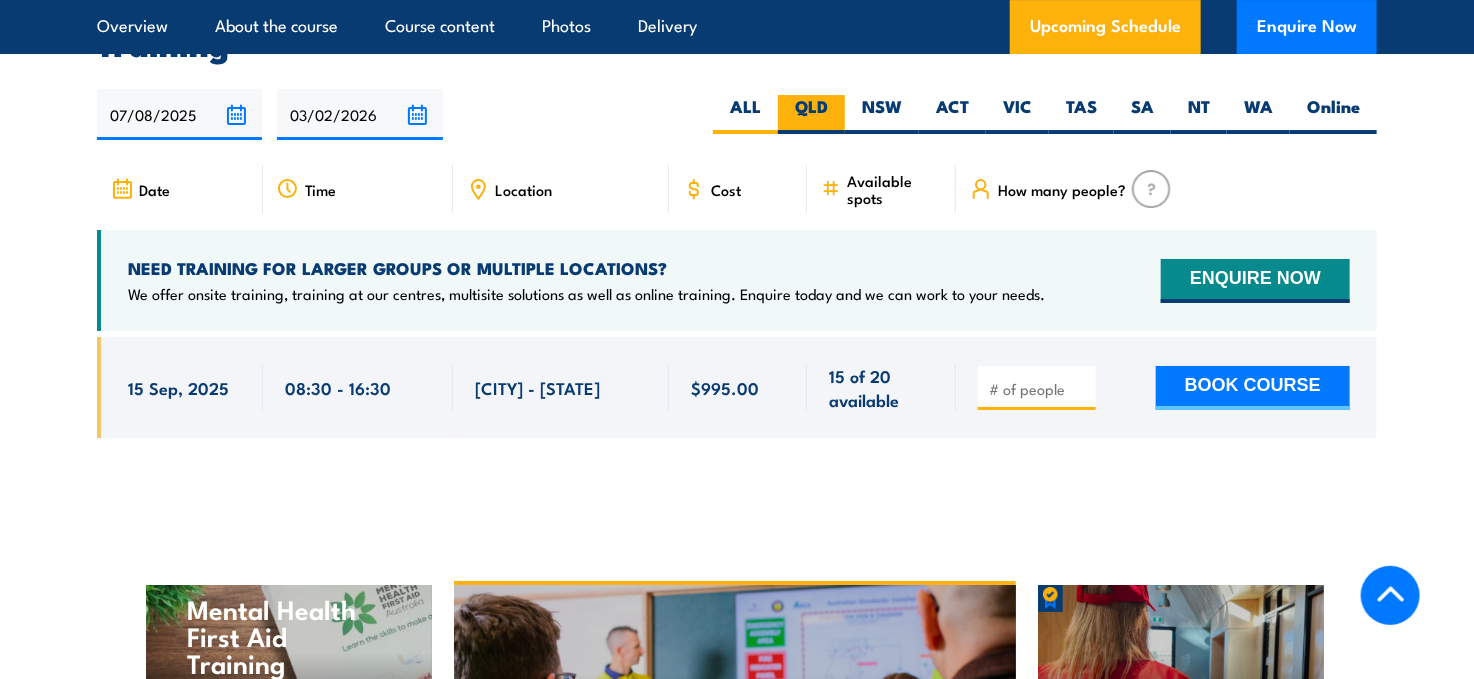 click on "QLD" at bounding box center [811, 114] 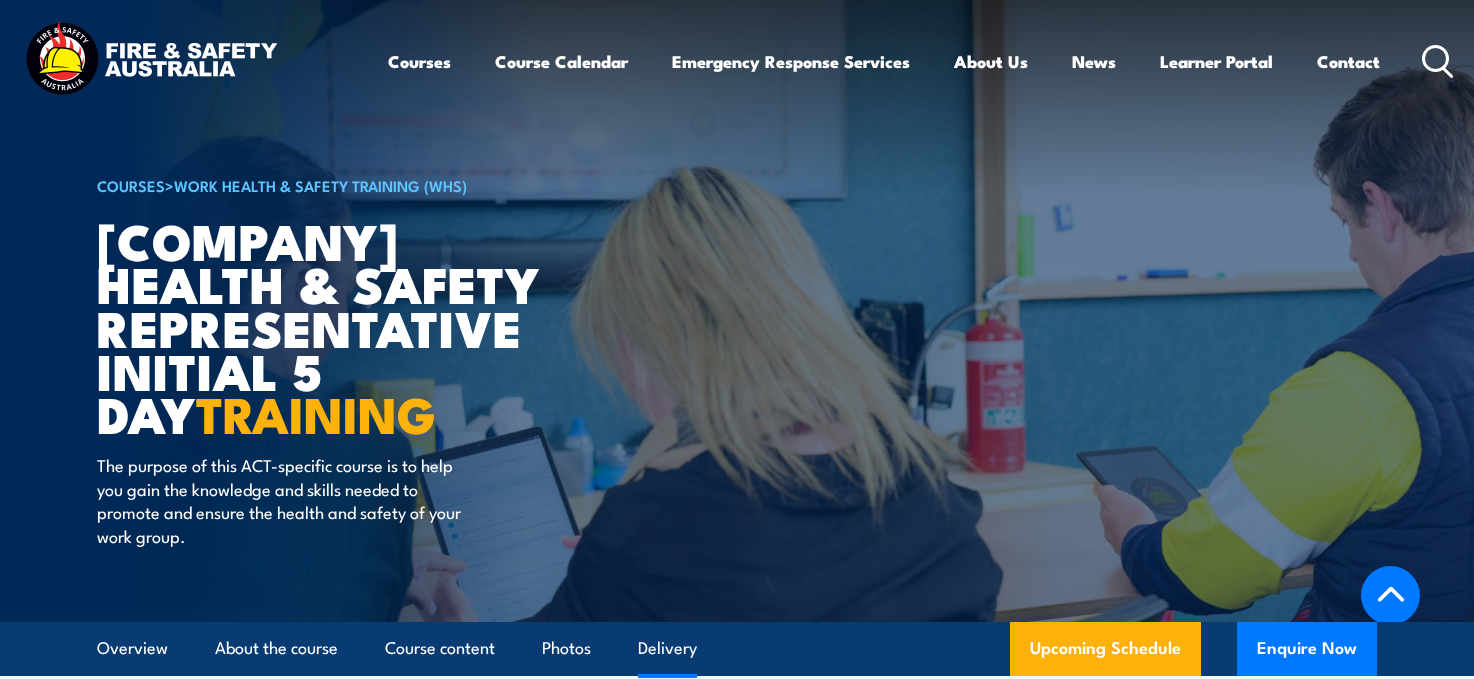 scroll, scrollTop: 3051, scrollLeft: 0, axis: vertical 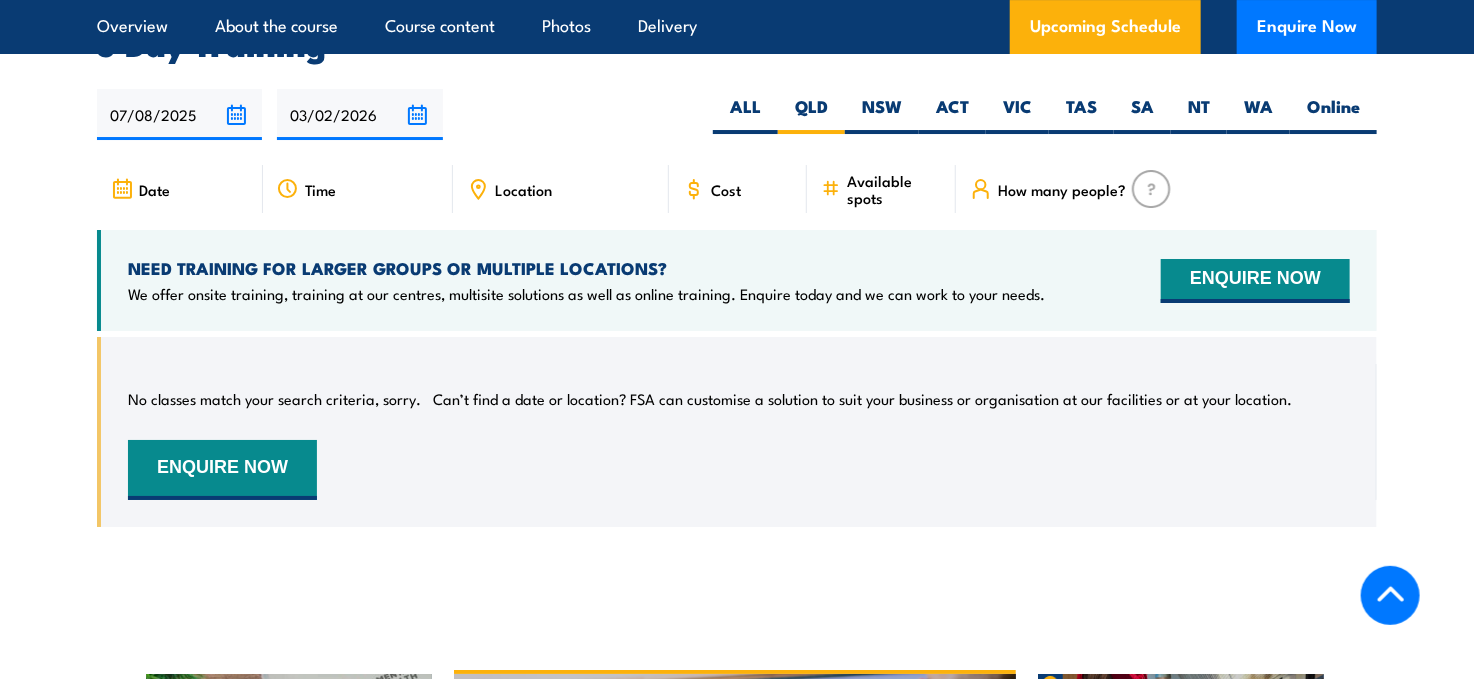 click on "07/08/2025" at bounding box center [179, 114] 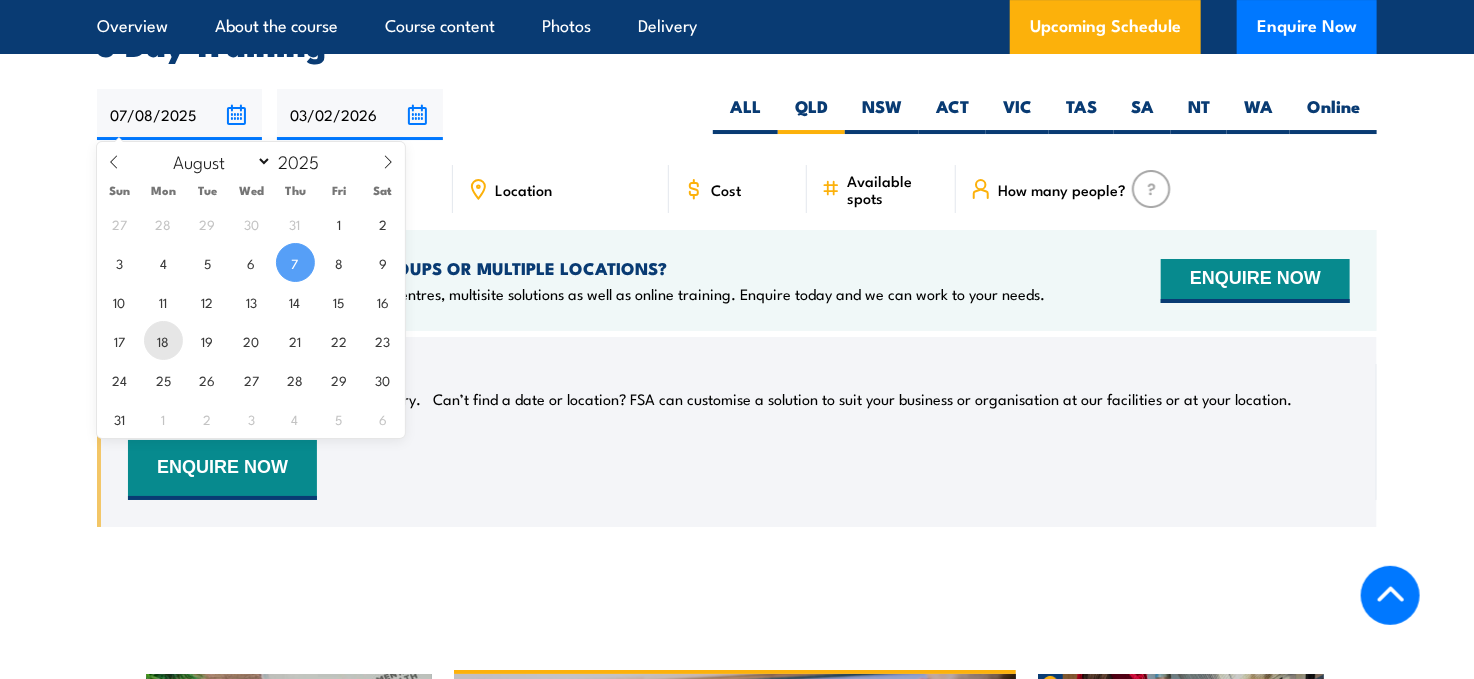 click on "18" at bounding box center (163, 340) 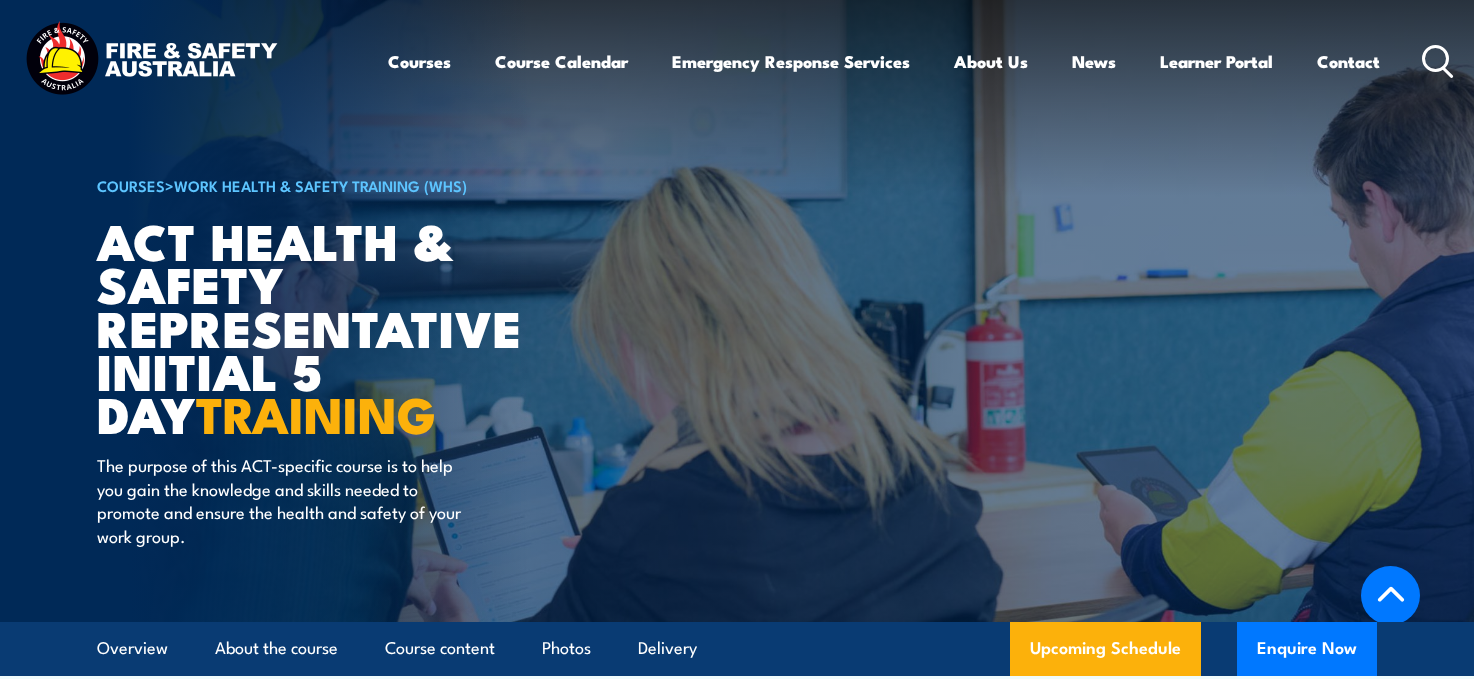 scroll, scrollTop: 3162, scrollLeft: 0, axis: vertical 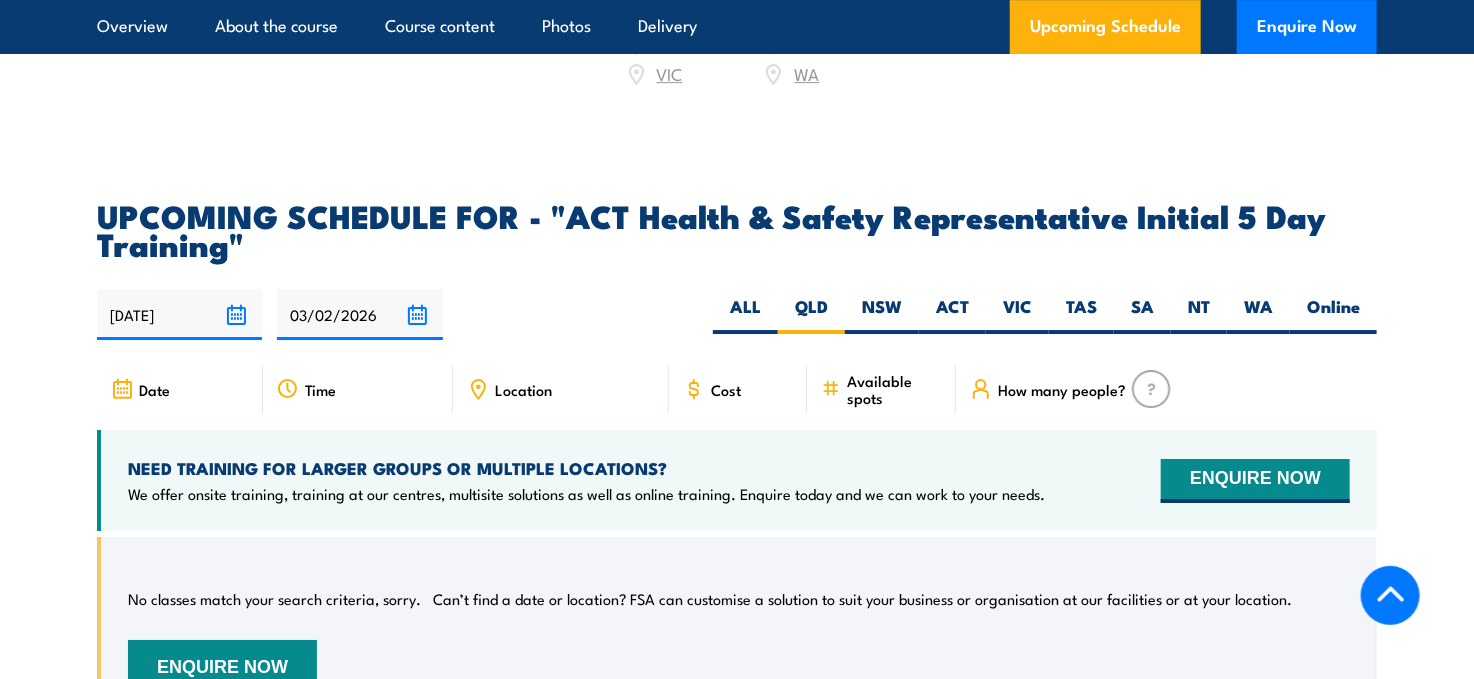 click on "Cost" at bounding box center [726, 389] 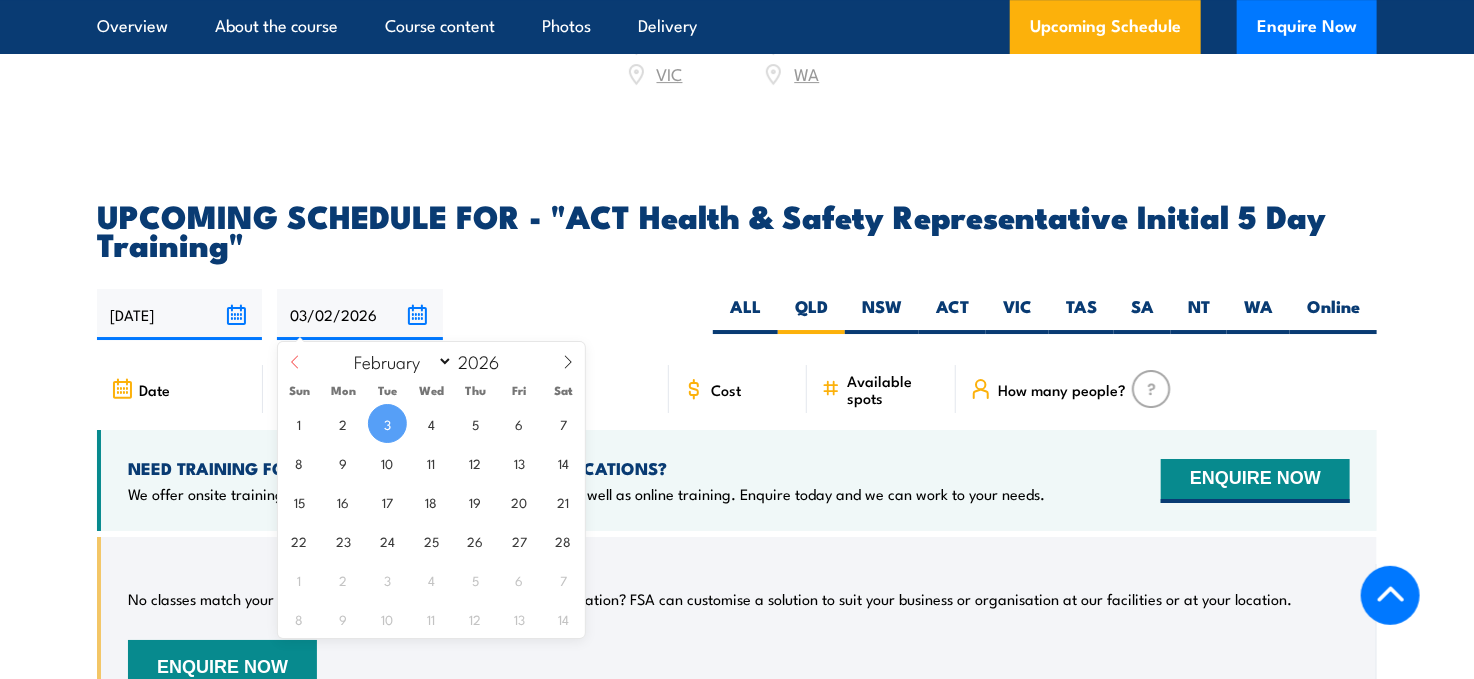 click 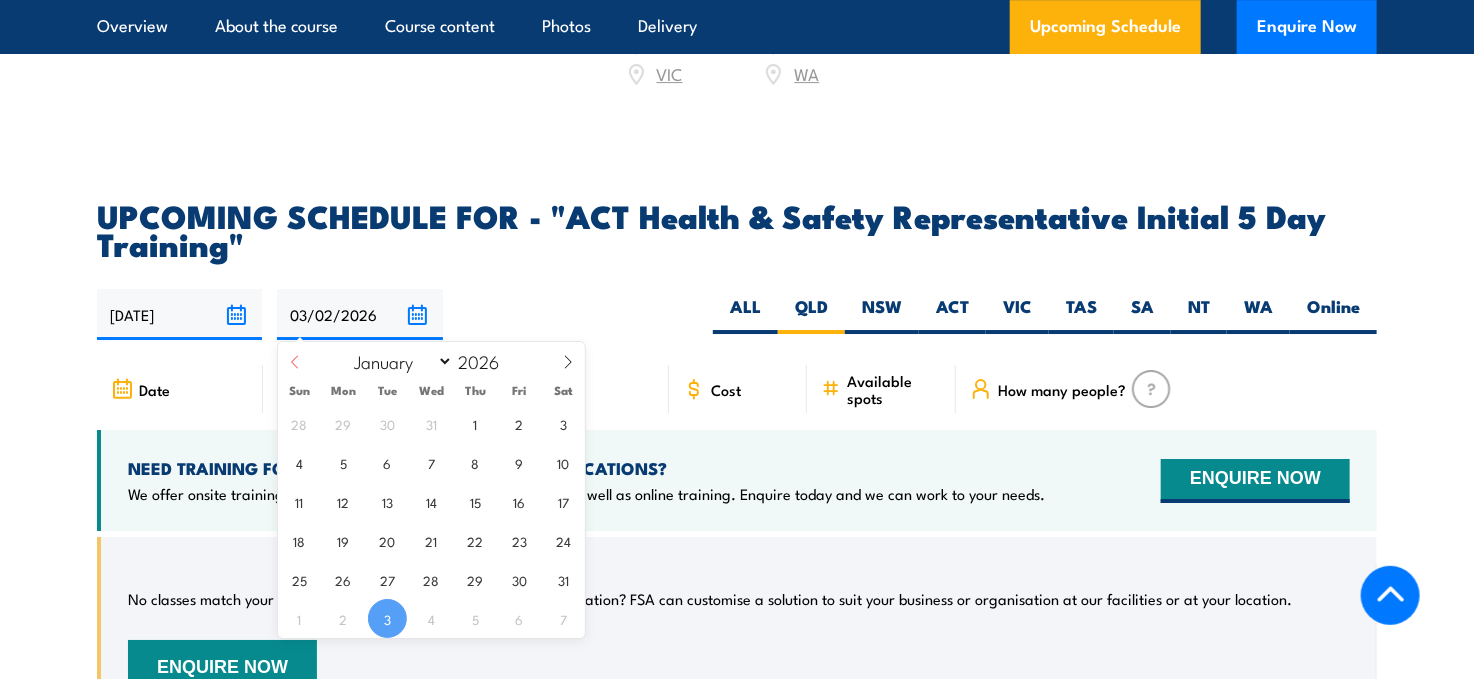 click 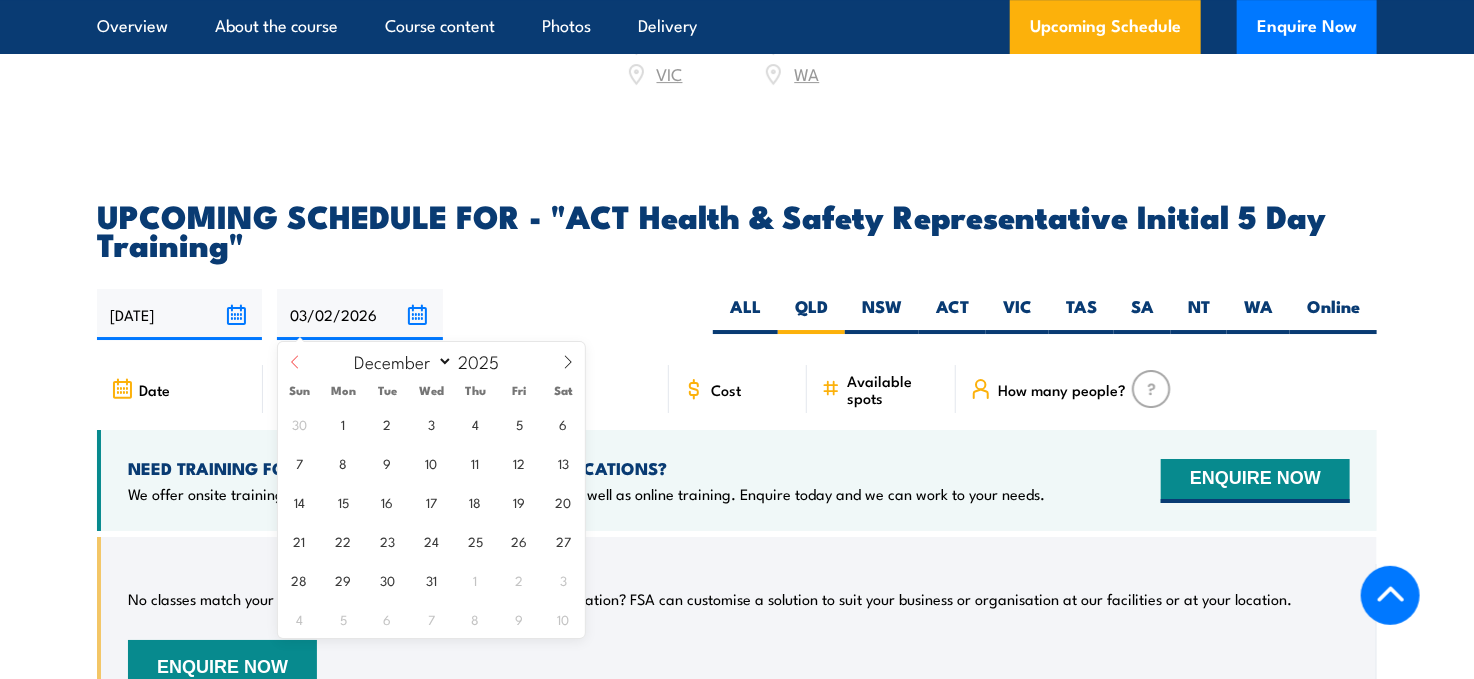 click 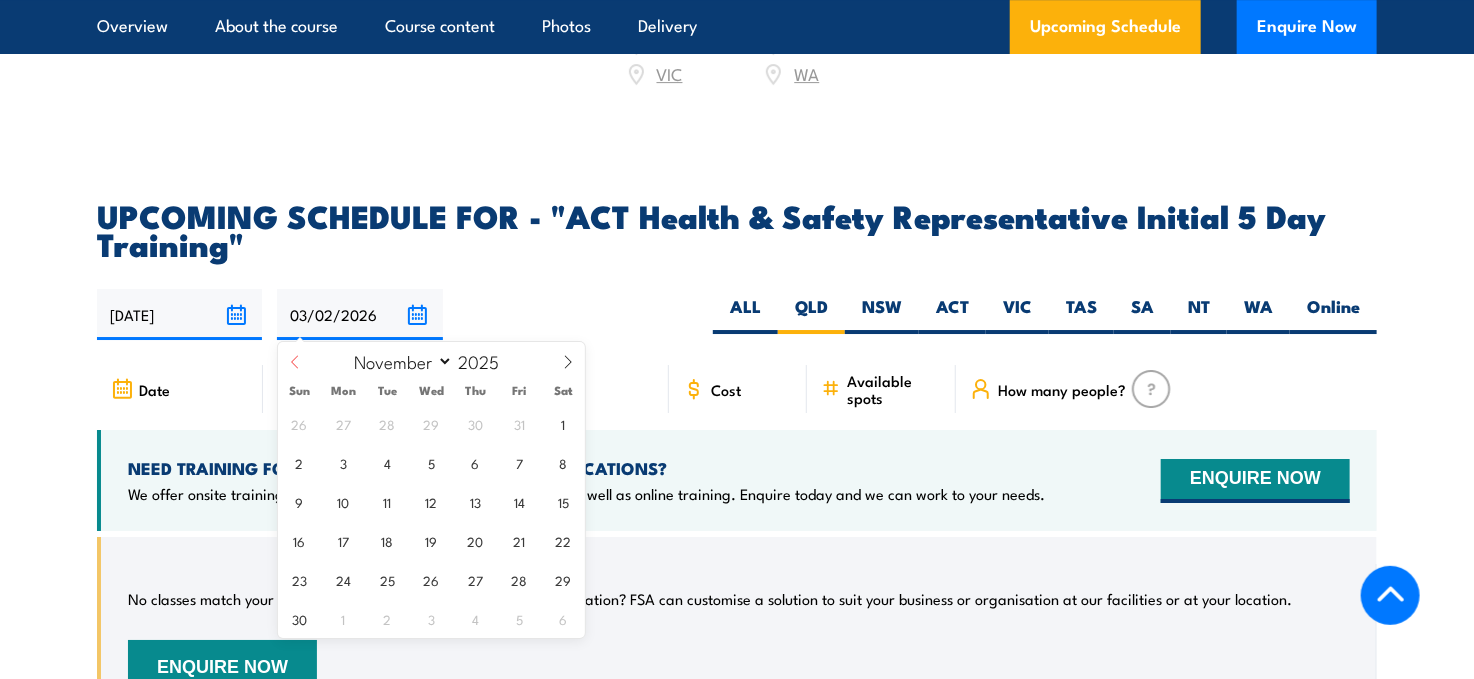 click 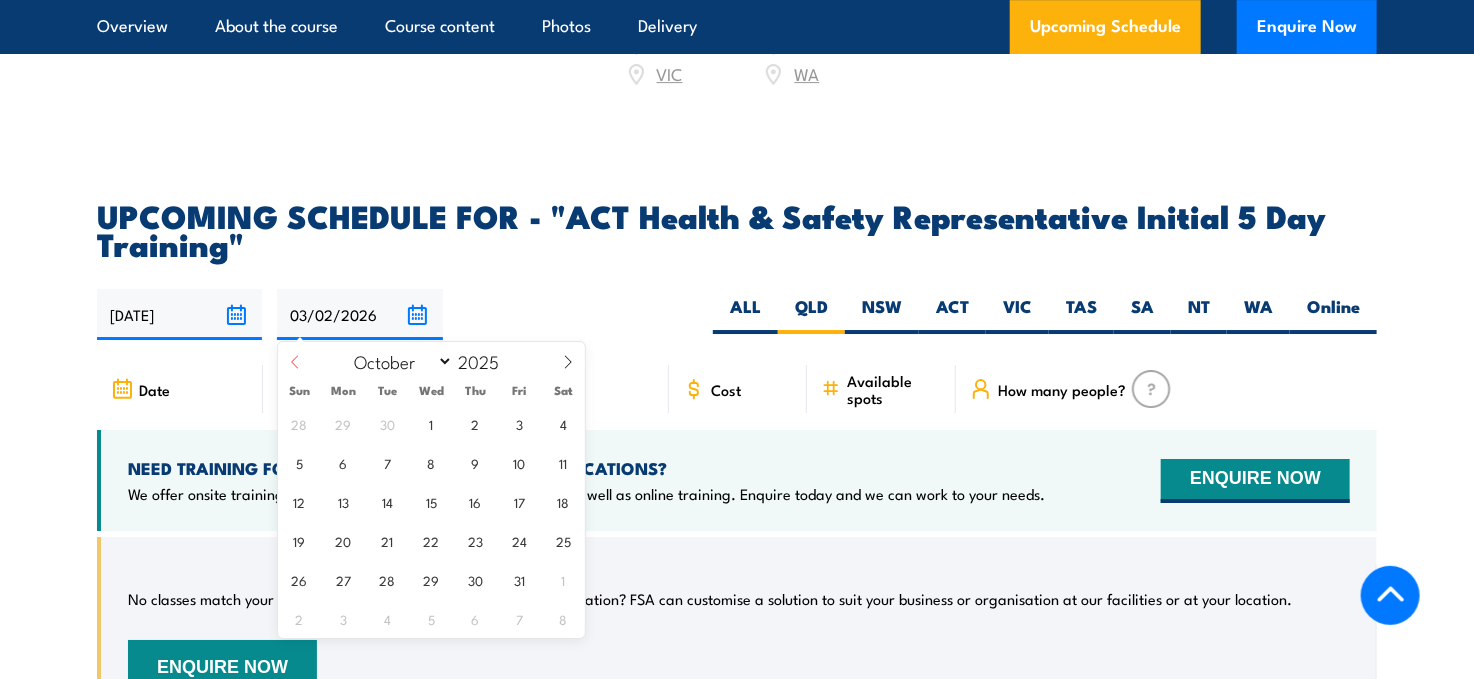 click 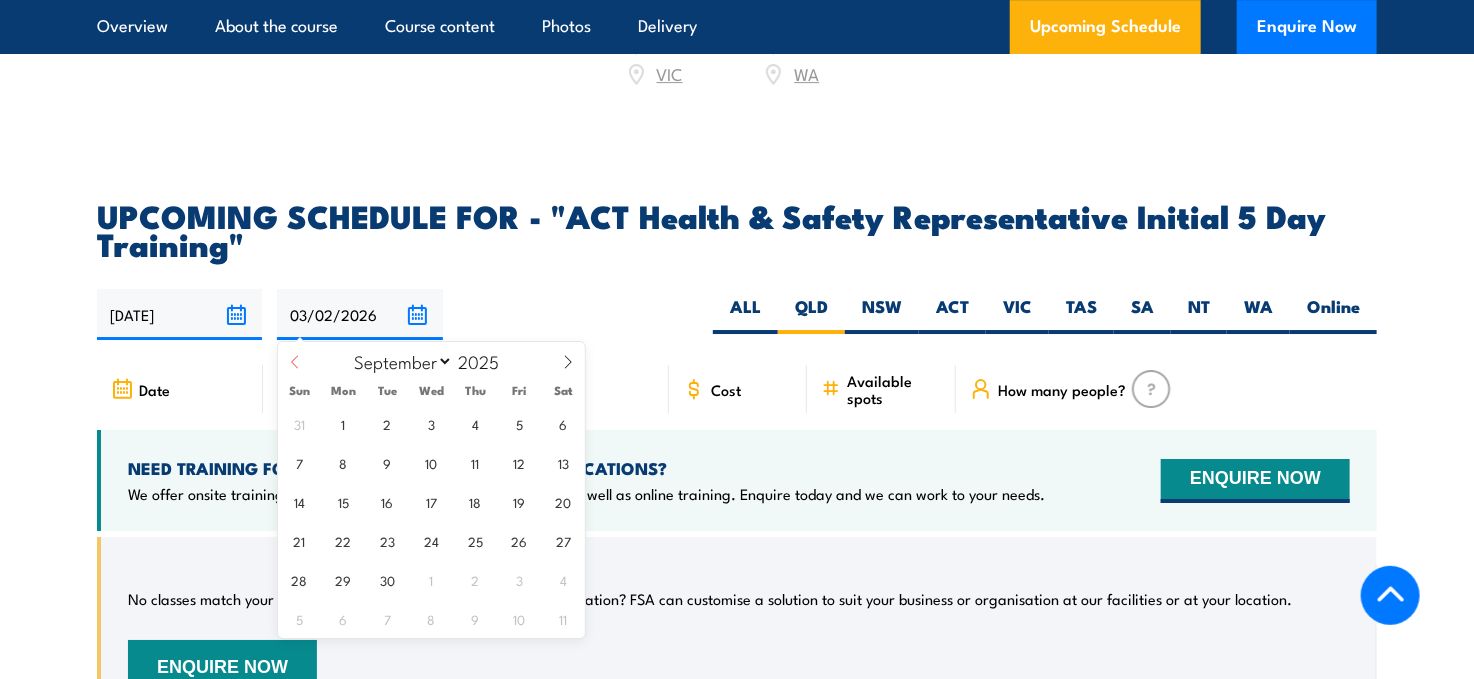 click 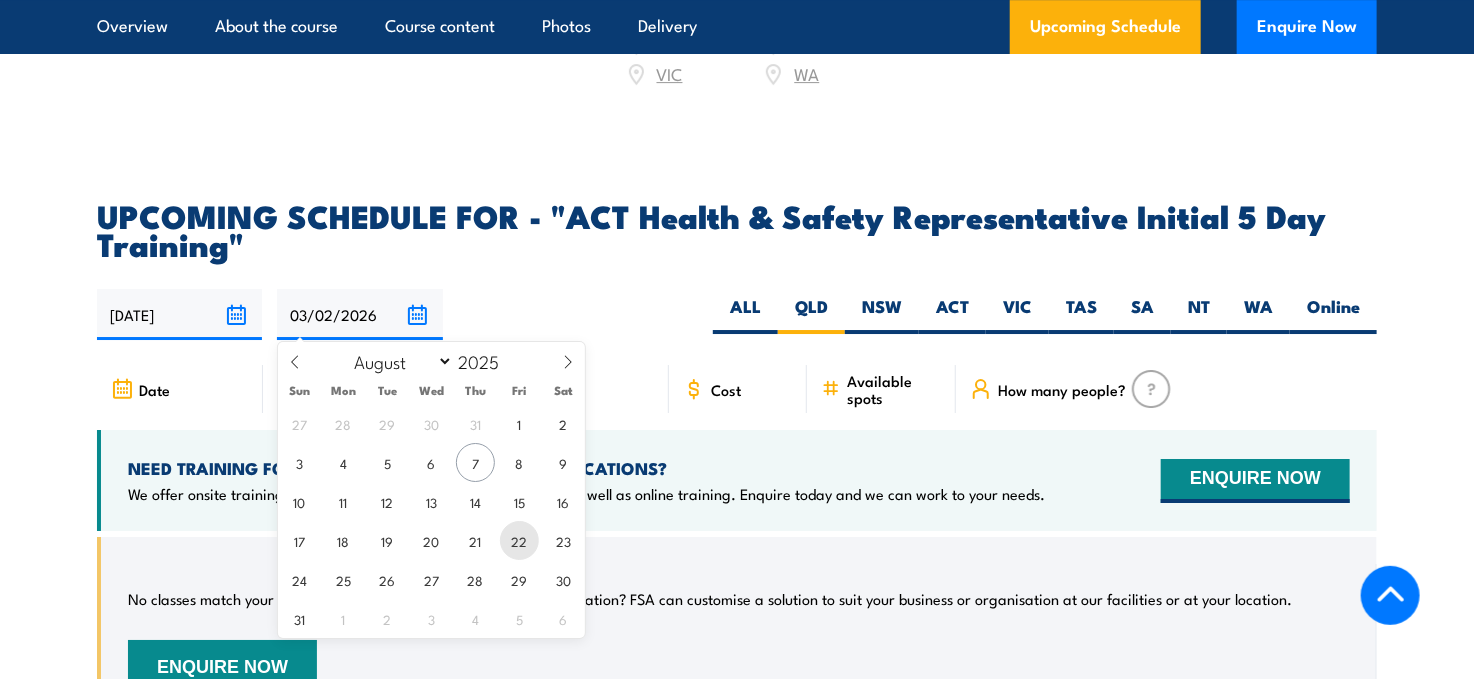 click on "22" at bounding box center [519, 540] 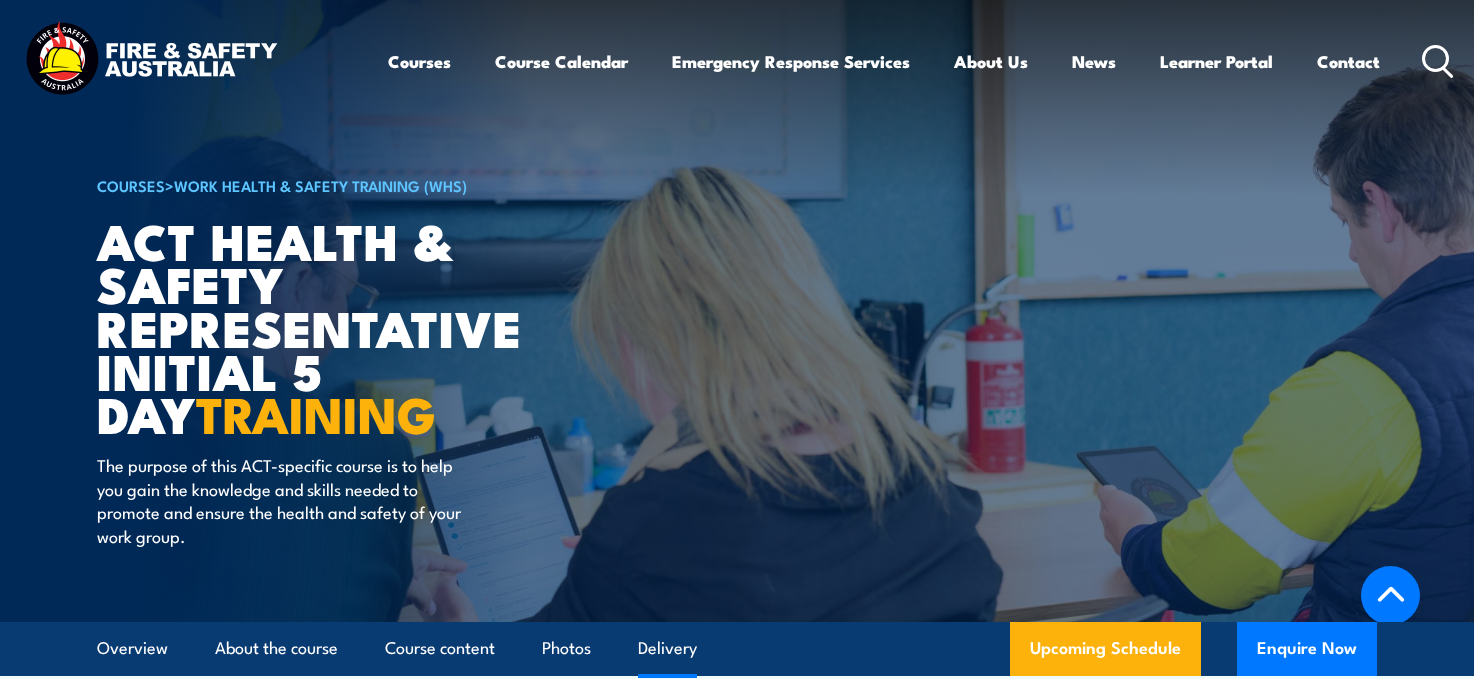 scroll, scrollTop: 3130, scrollLeft: 0, axis: vertical 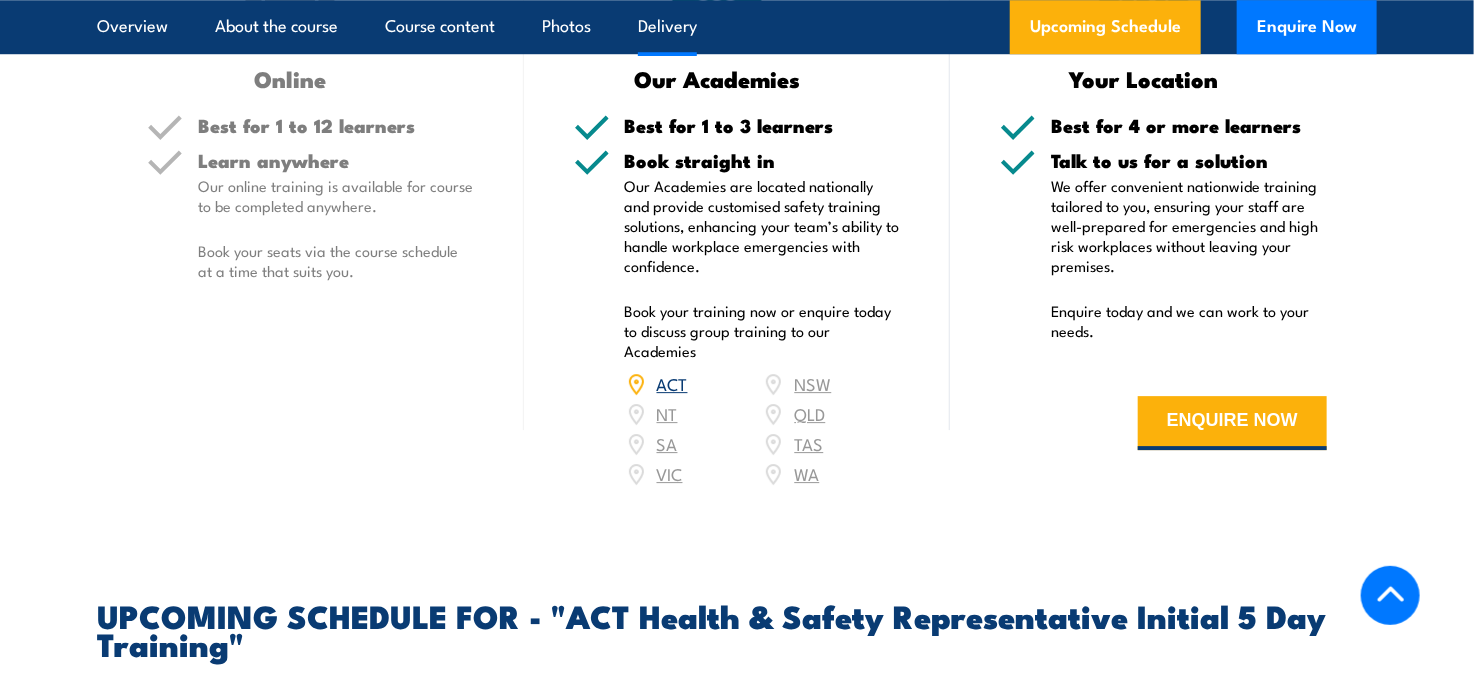 click on "ACT
NSW
NT
QLD
SA
TAS
VIC
WA" at bounding box center (763, 429) 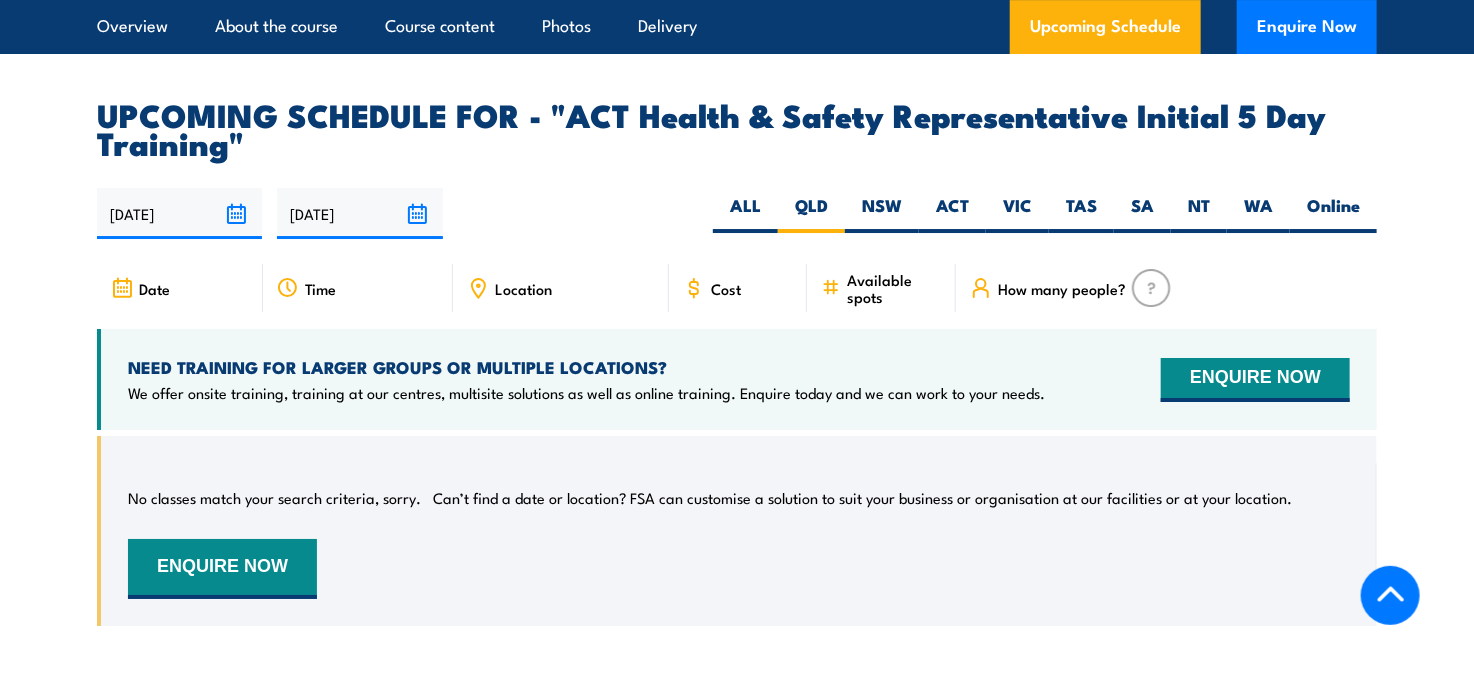 scroll, scrollTop: 3180, scrollLeft: 0, axis: vertical 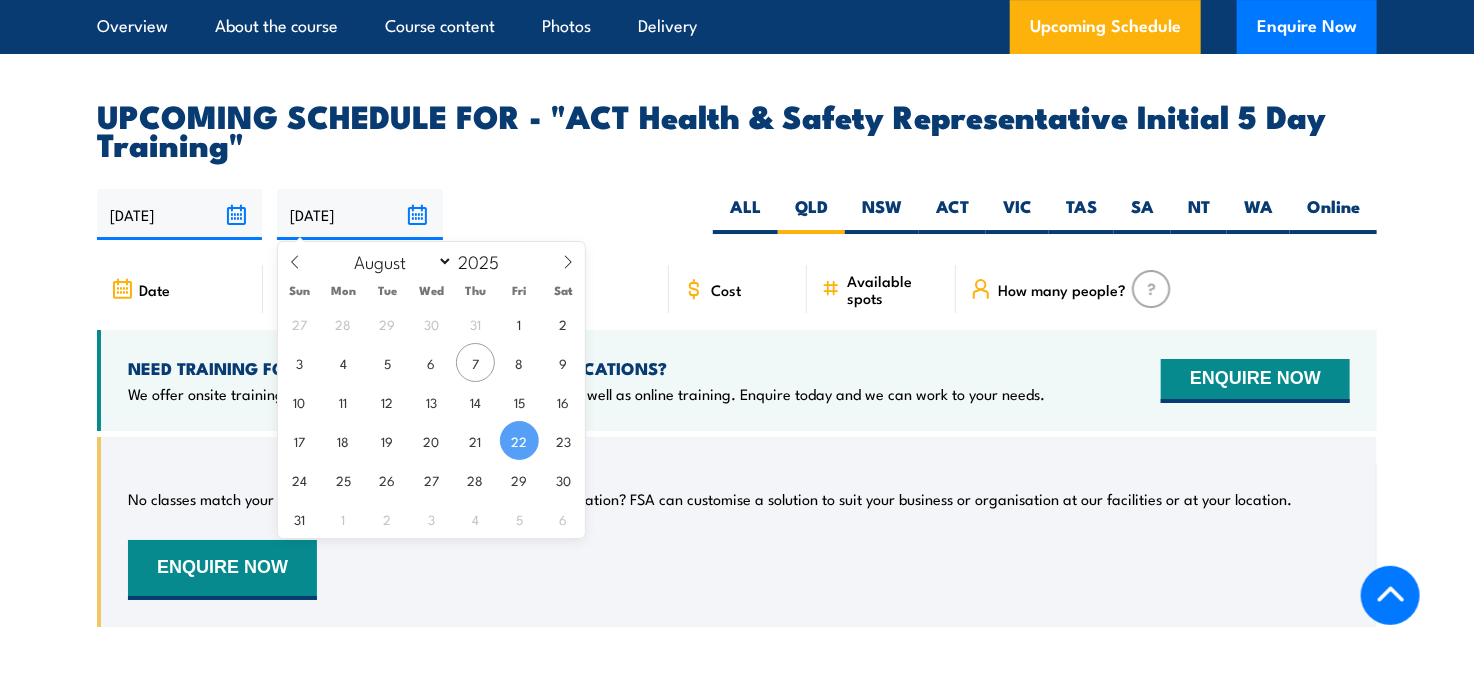 click on "22/08/2025" at bounding box center (359, 214) 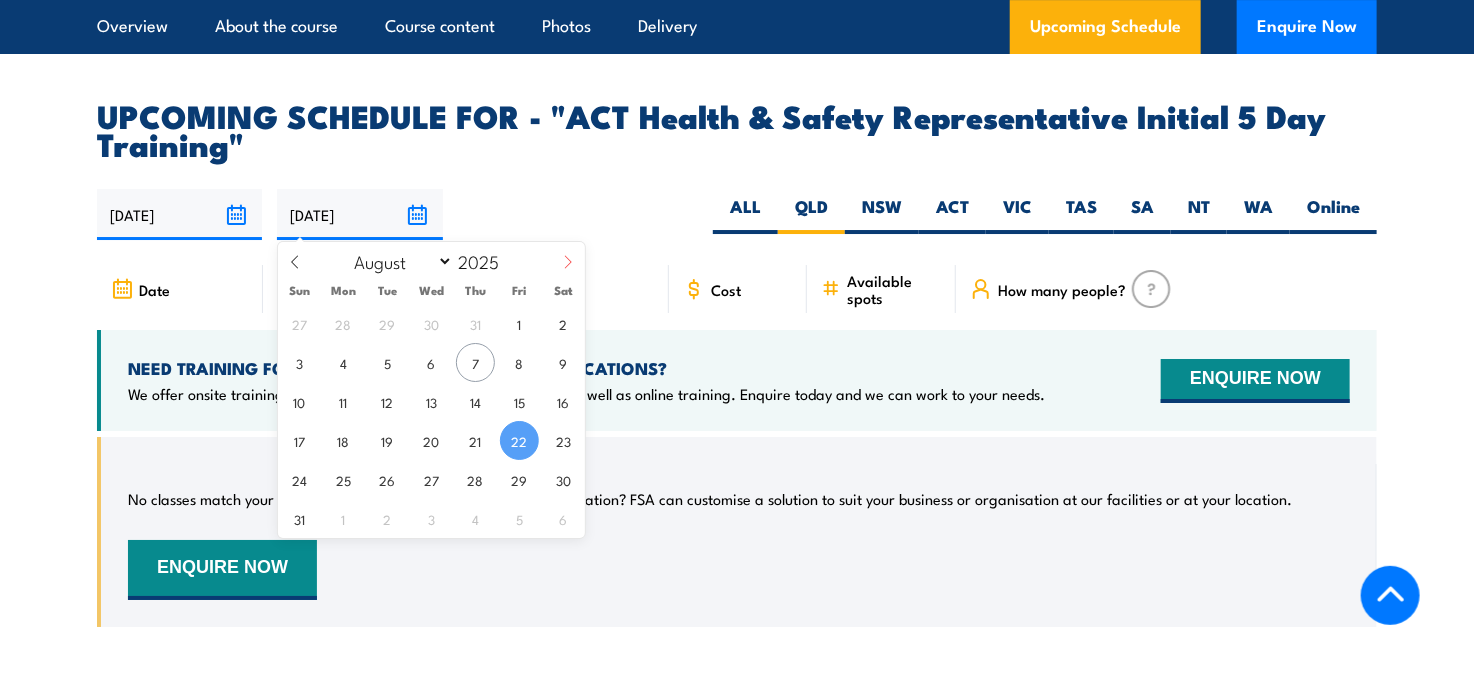 click 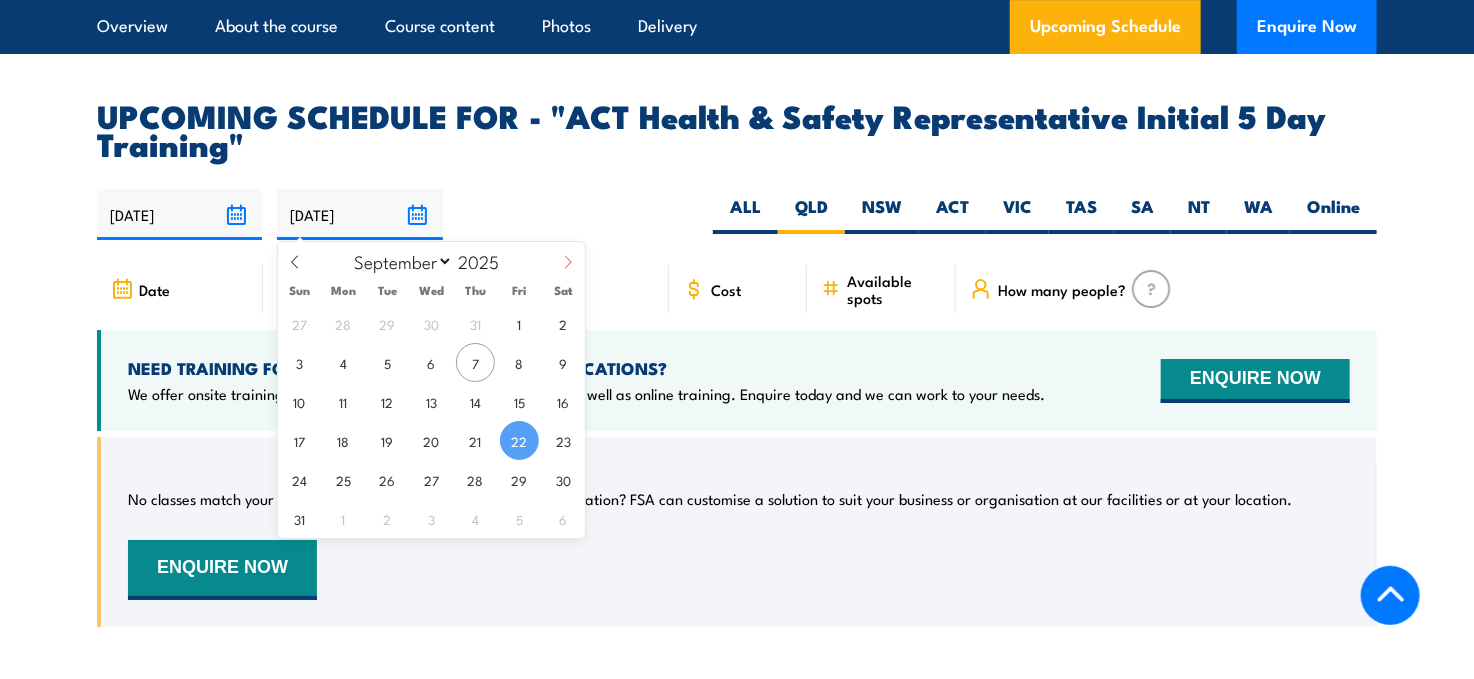 click 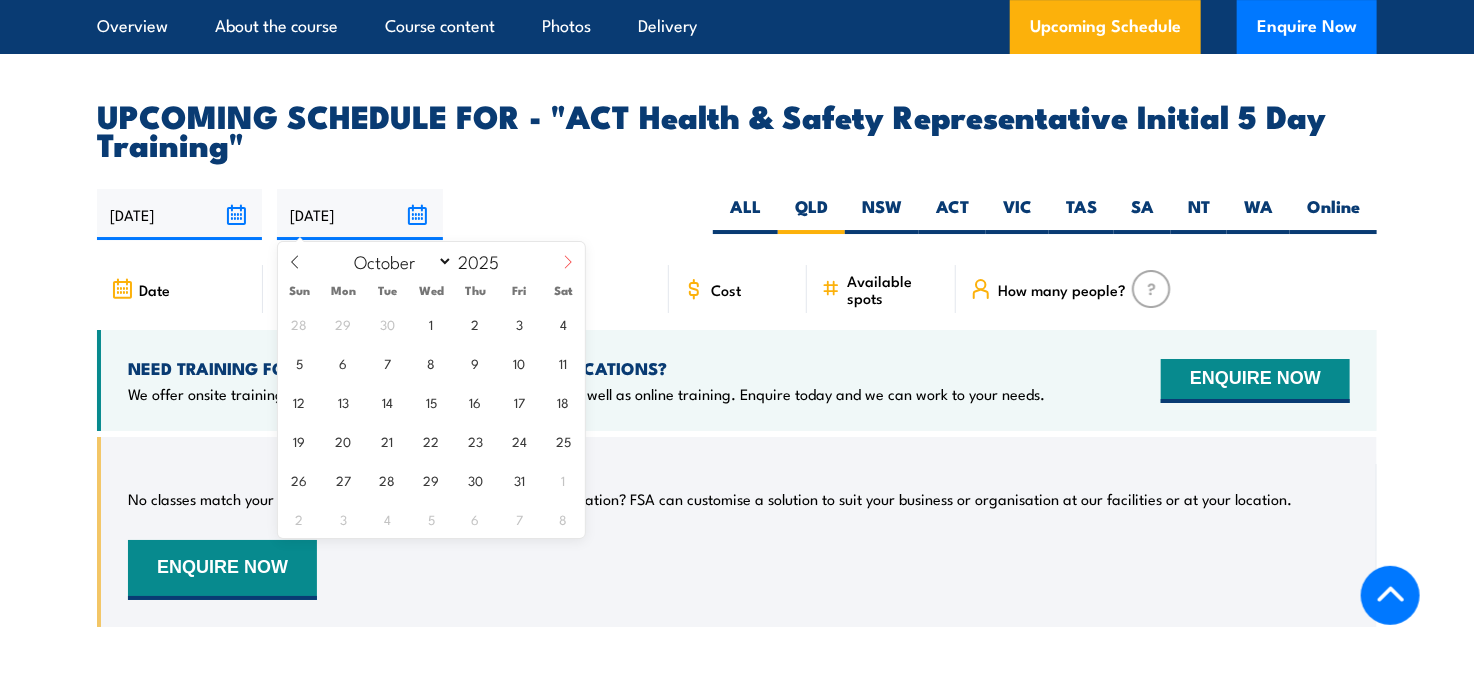 click 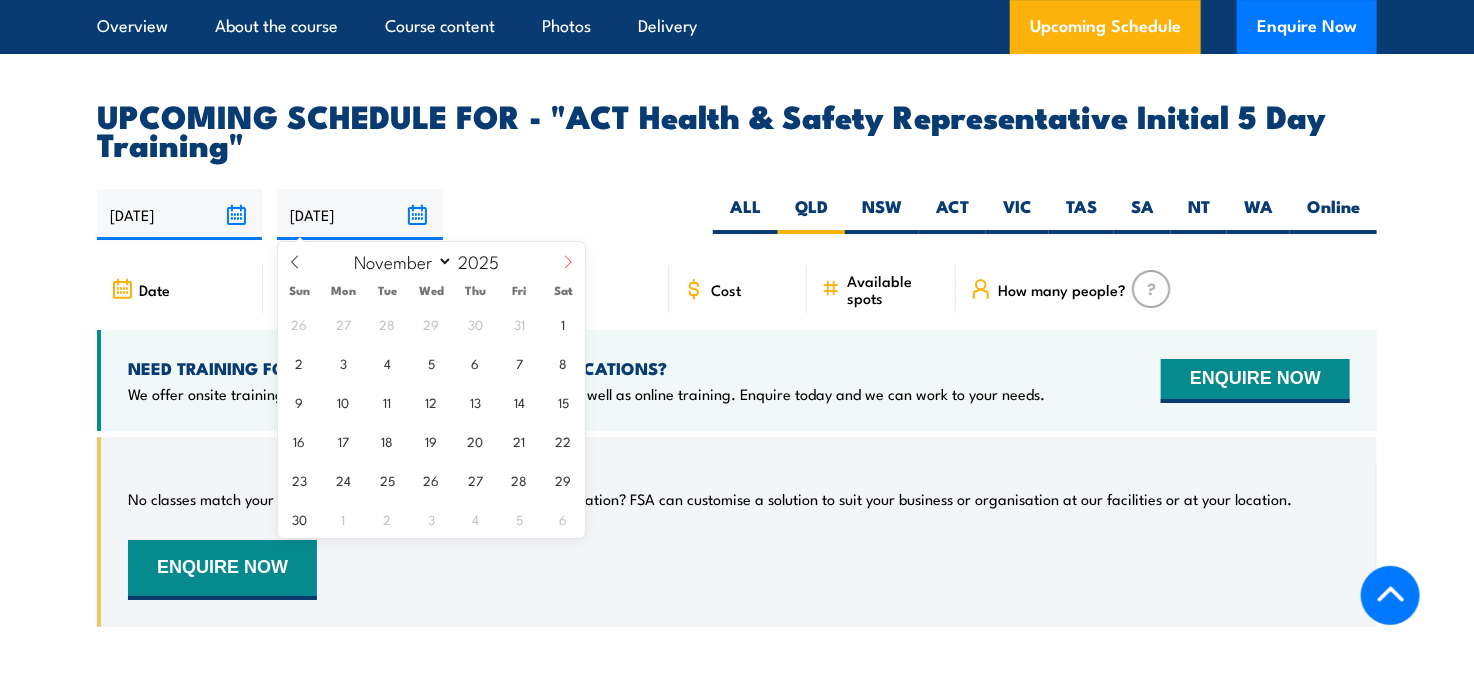 click 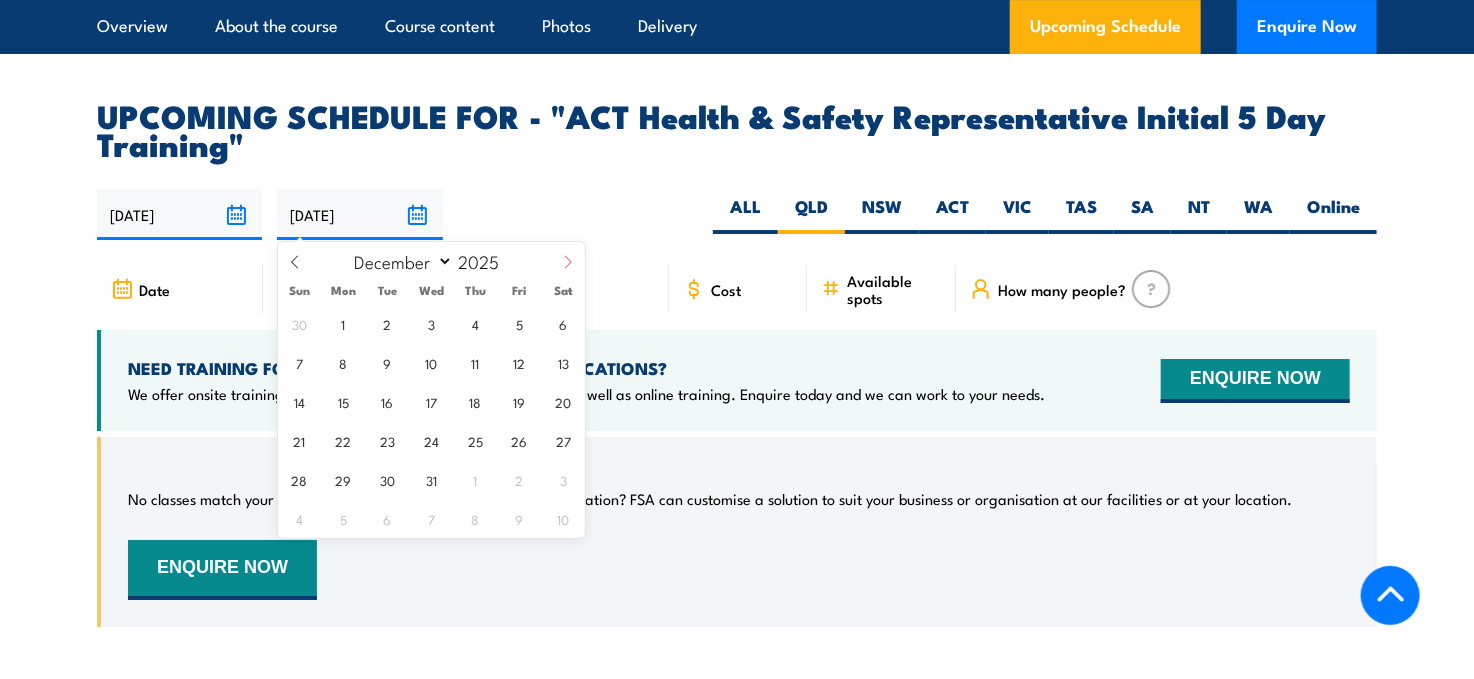 click 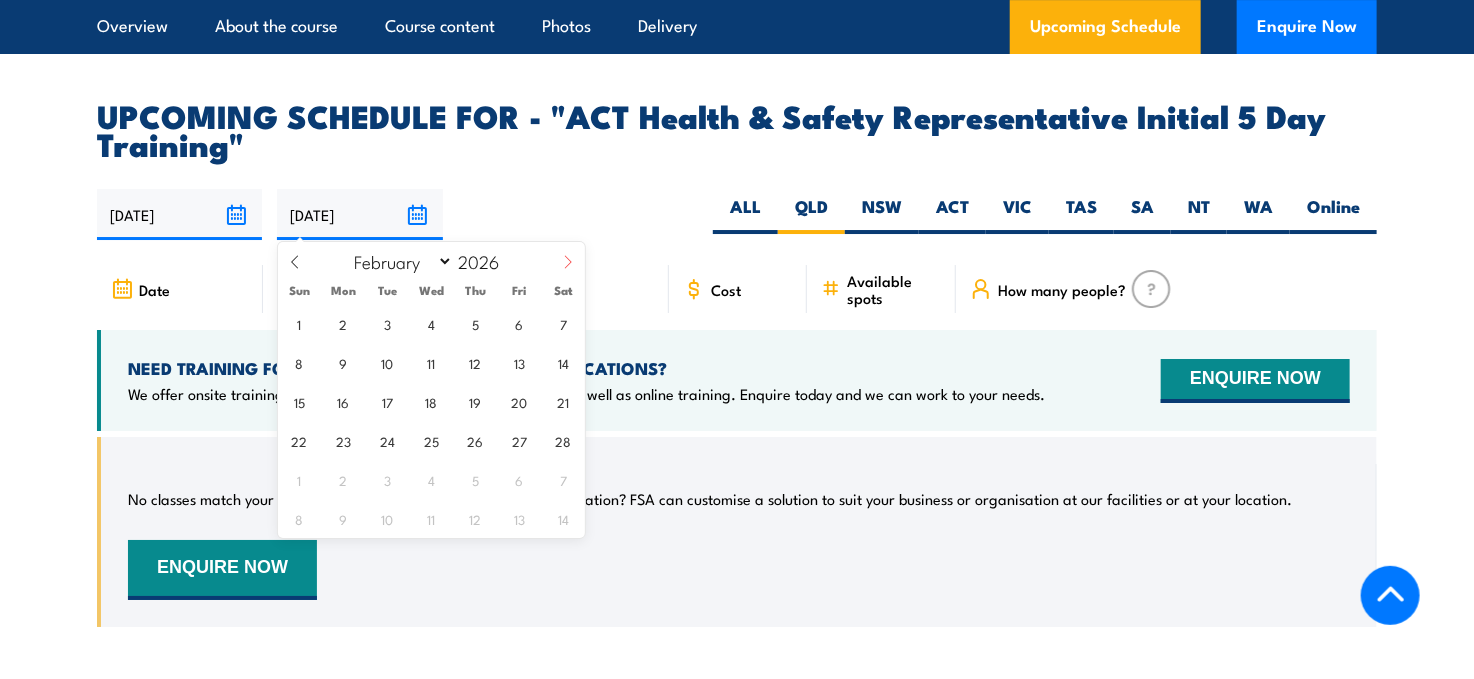click 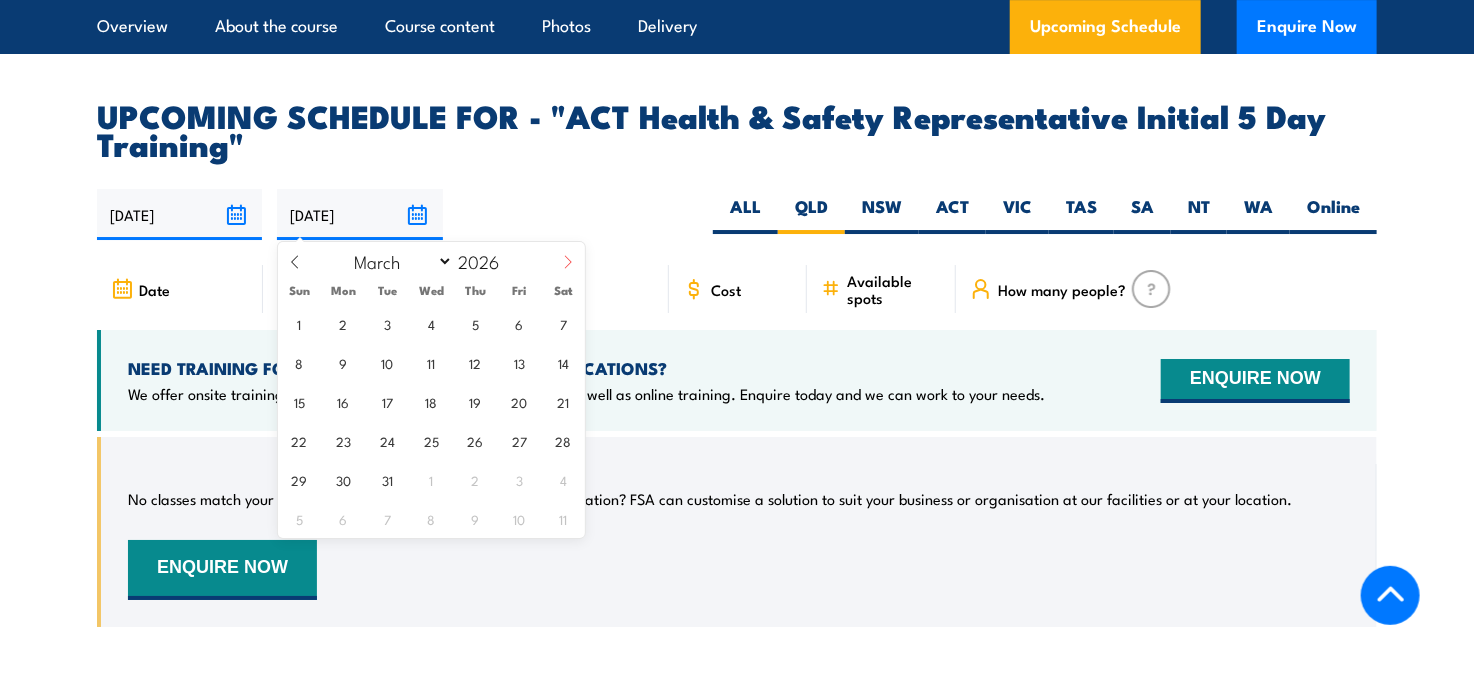 click 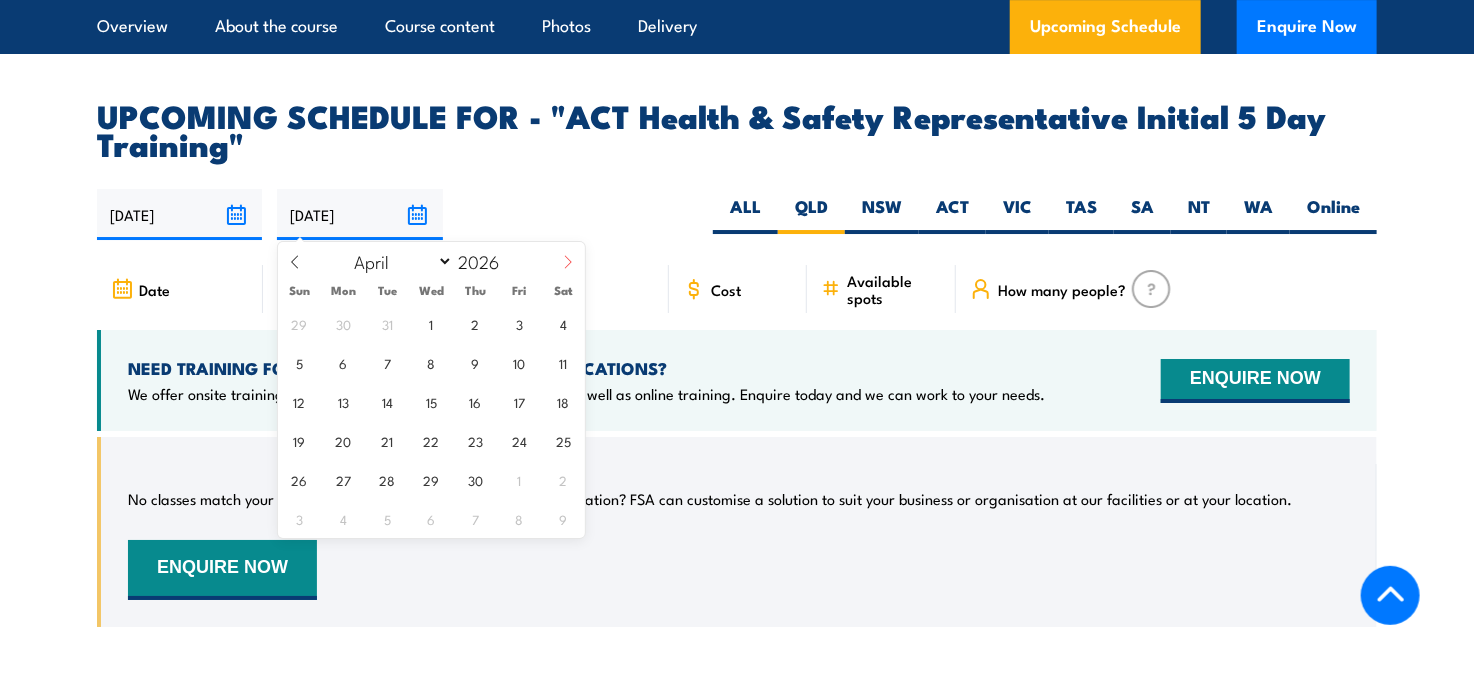 click 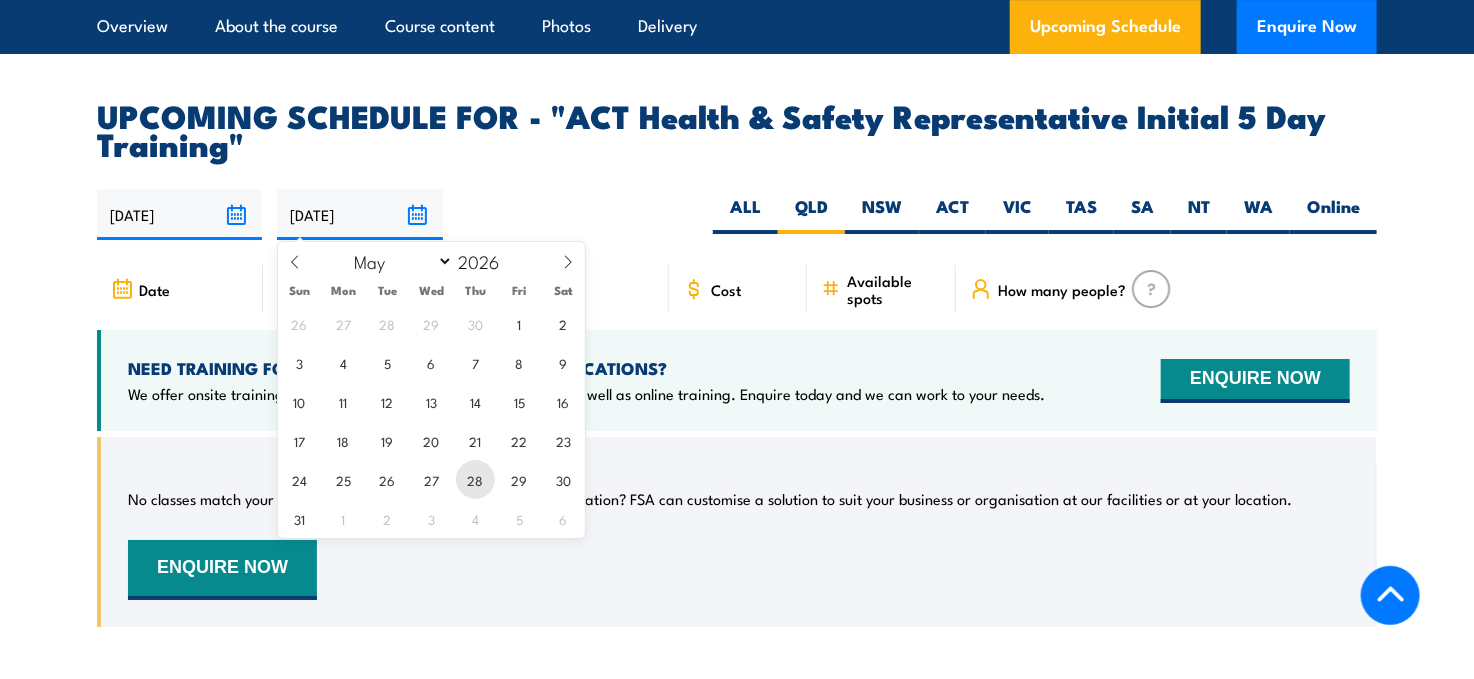 click on "28" at bounding box center [475, 479] 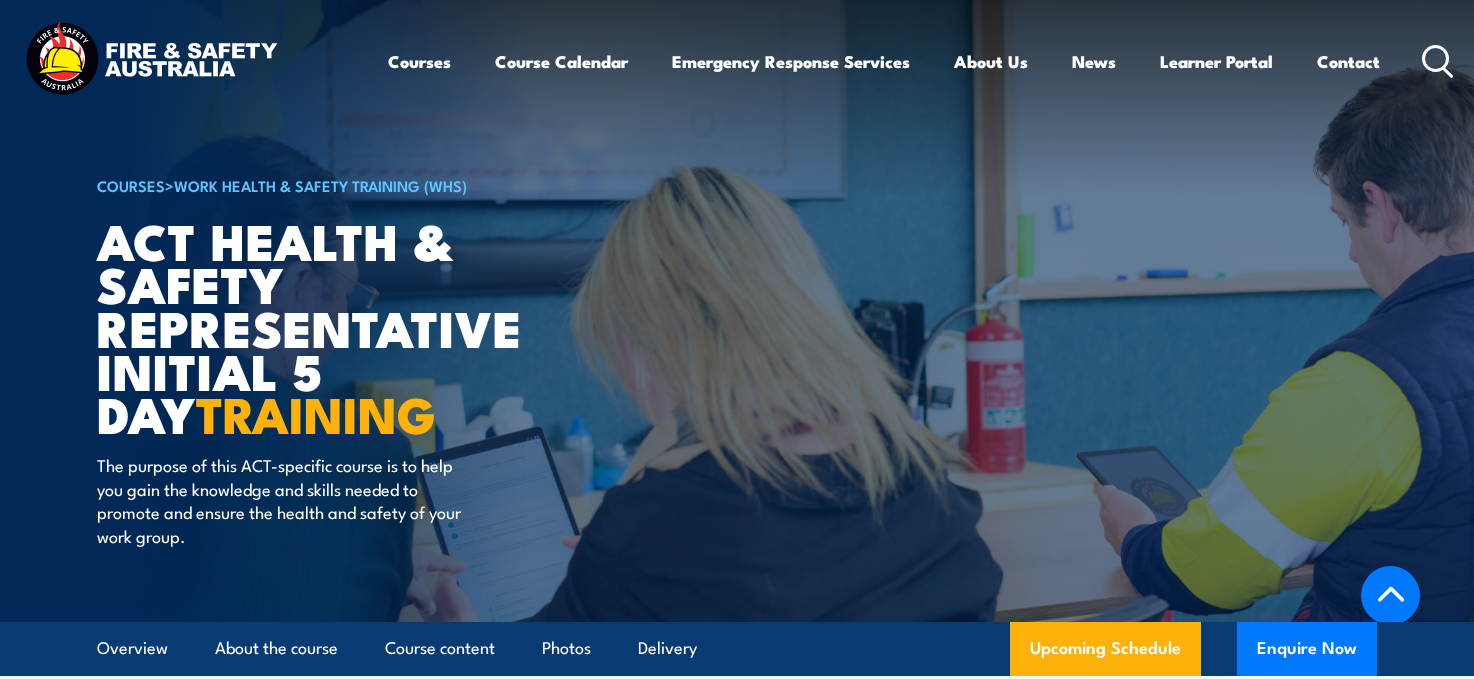 scroll, scrollTop: 3280, scrollLeft: 0, axis: vertical 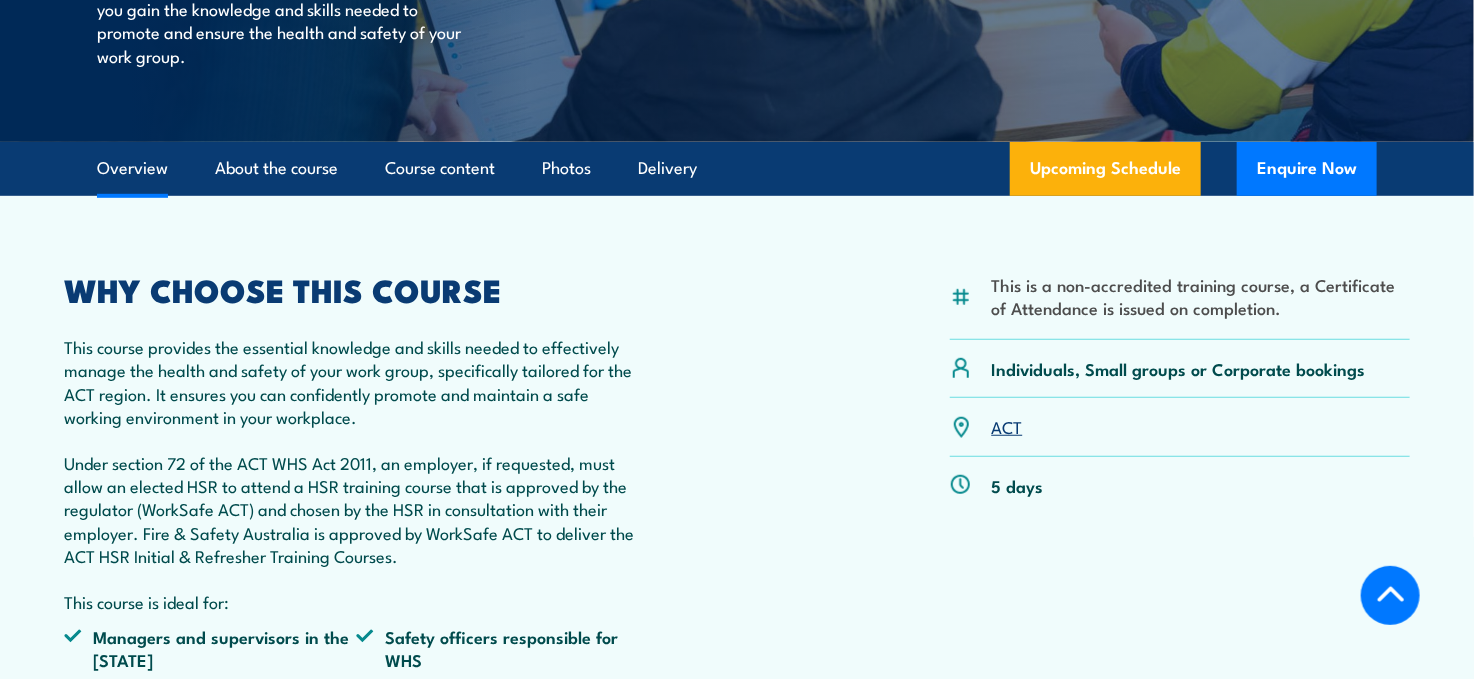 click on "ACT" at bounding box center (1006, 426) 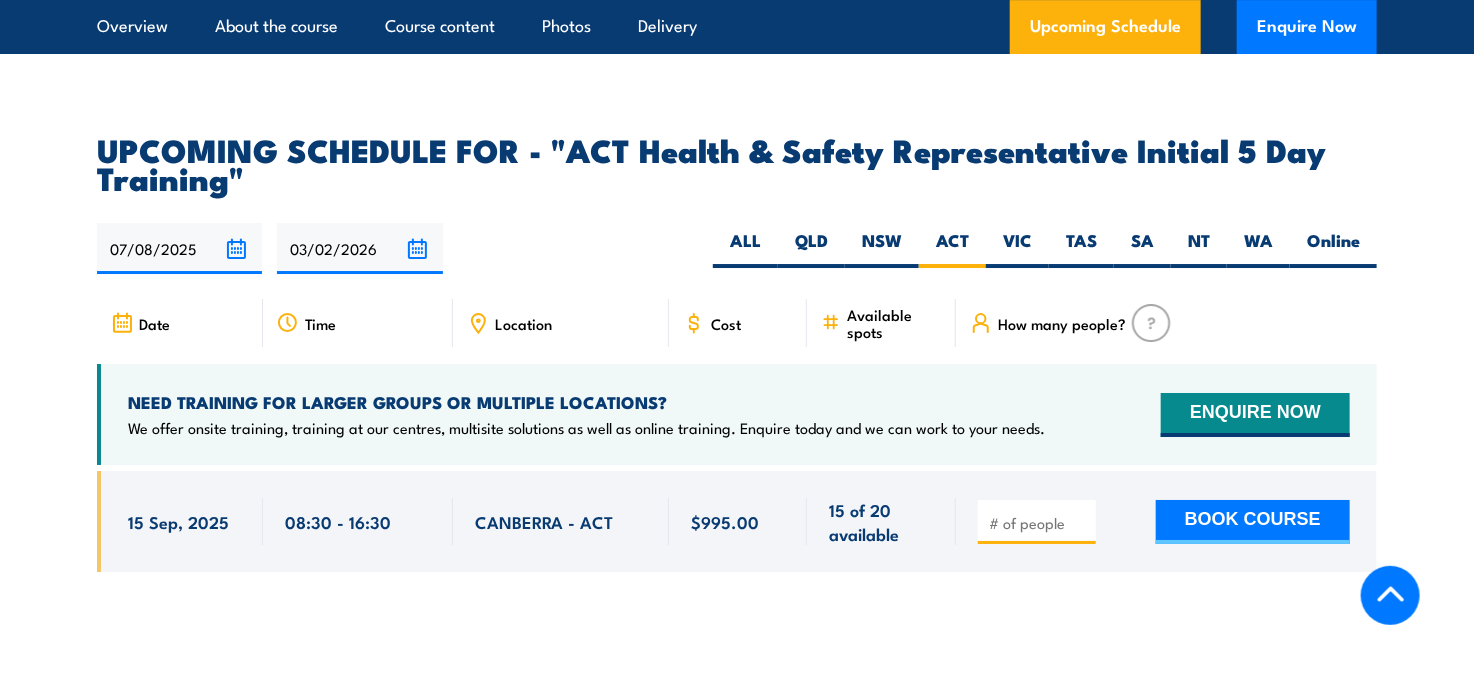 scroll, scrollTop: 0, scrollLeft: 0, axis: both 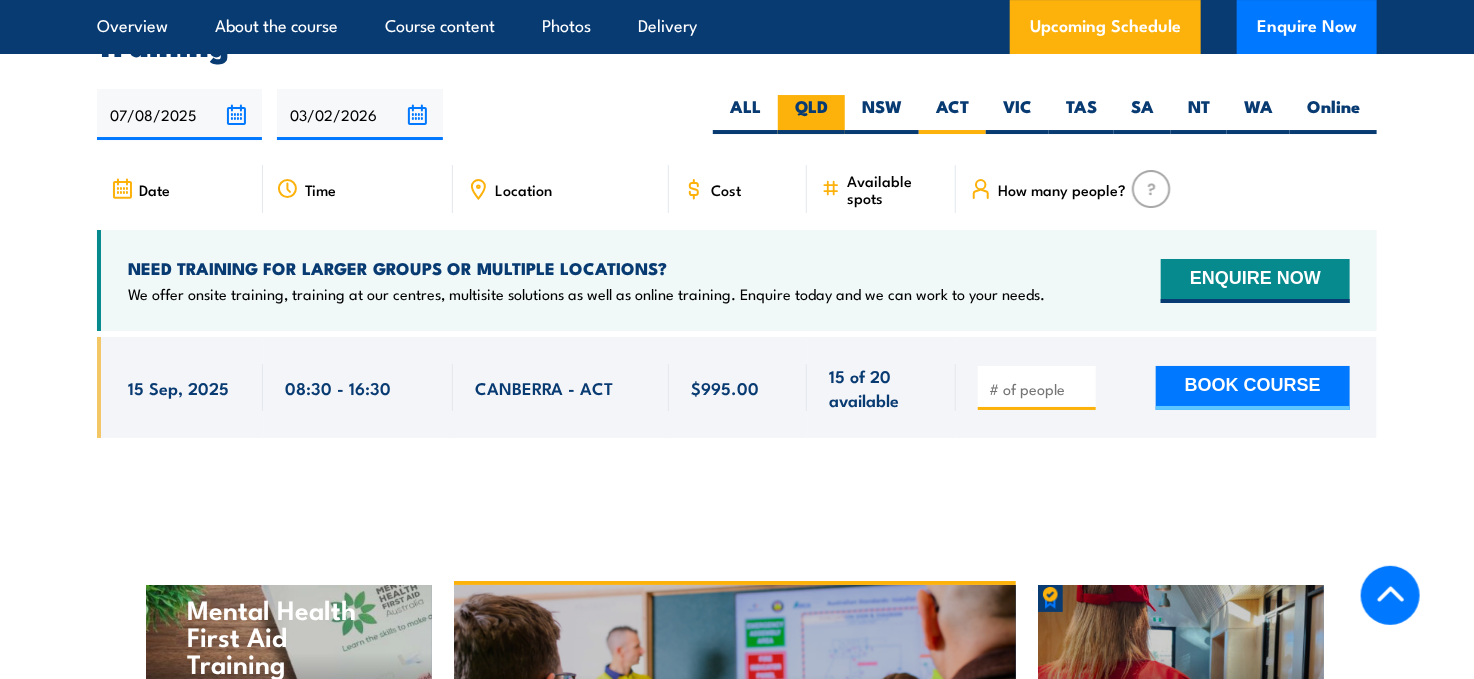 click on "QLD" at bounding box center (811, 114) 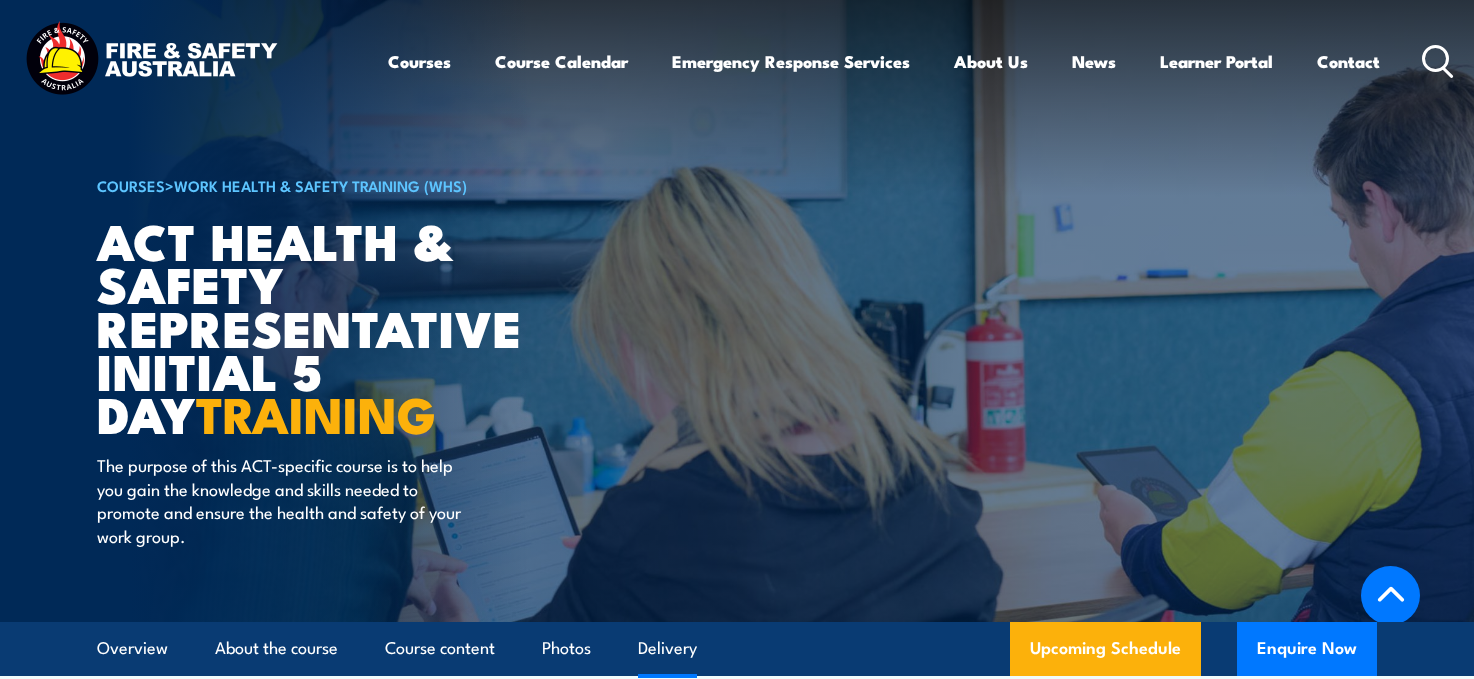 scroll, scrollTop: 3051, scrollLeft: 0, axis: vertical 